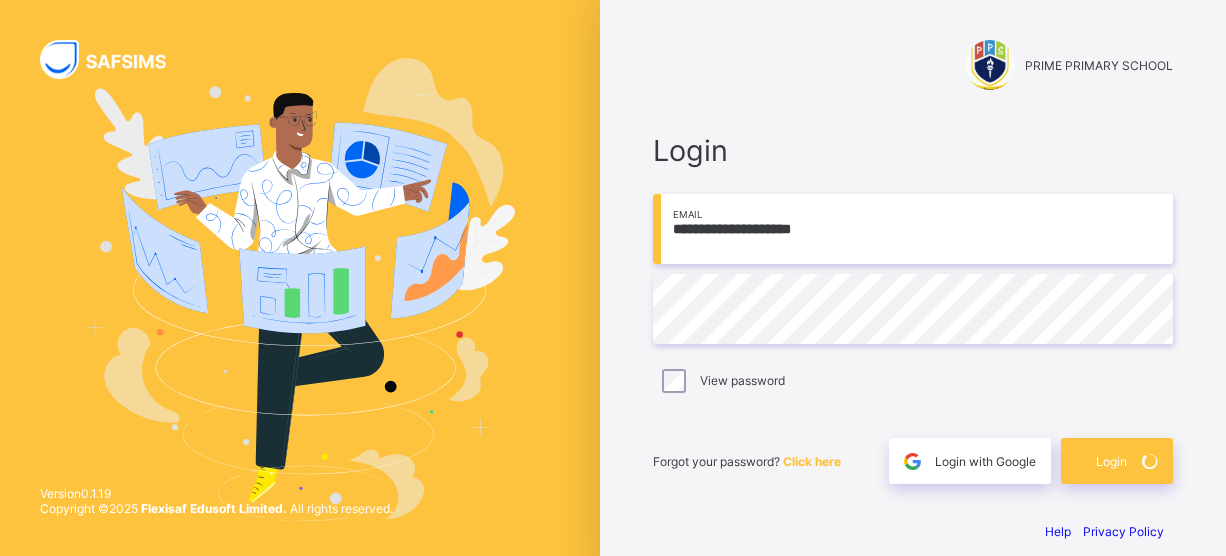 scroll, scrollTop: 0, scrollLeft: 0, axis: both 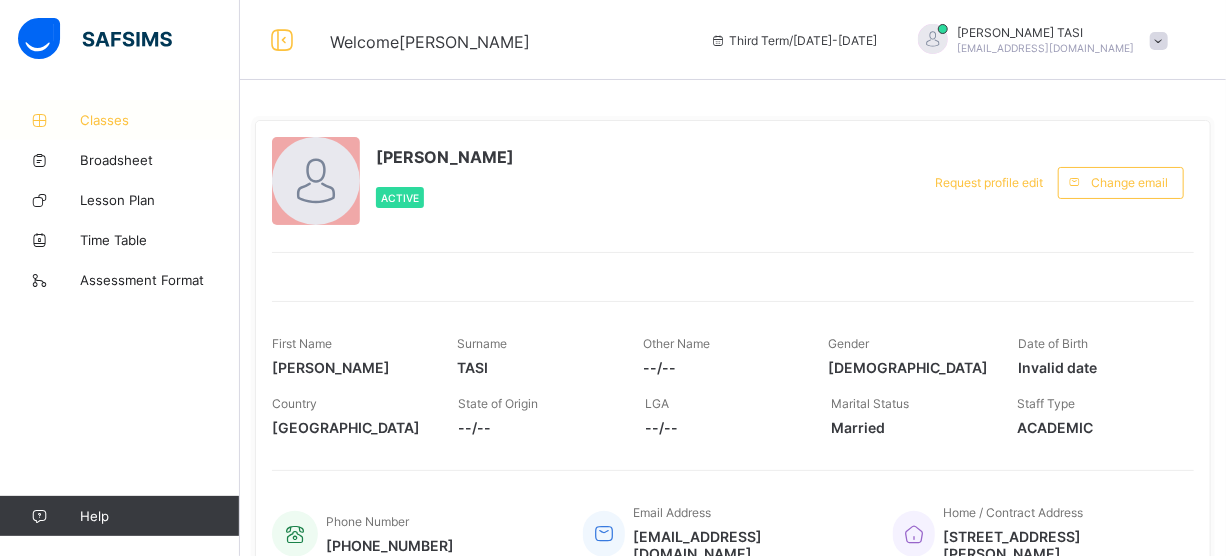 click on "Classes" at bounding box center (160, 120) 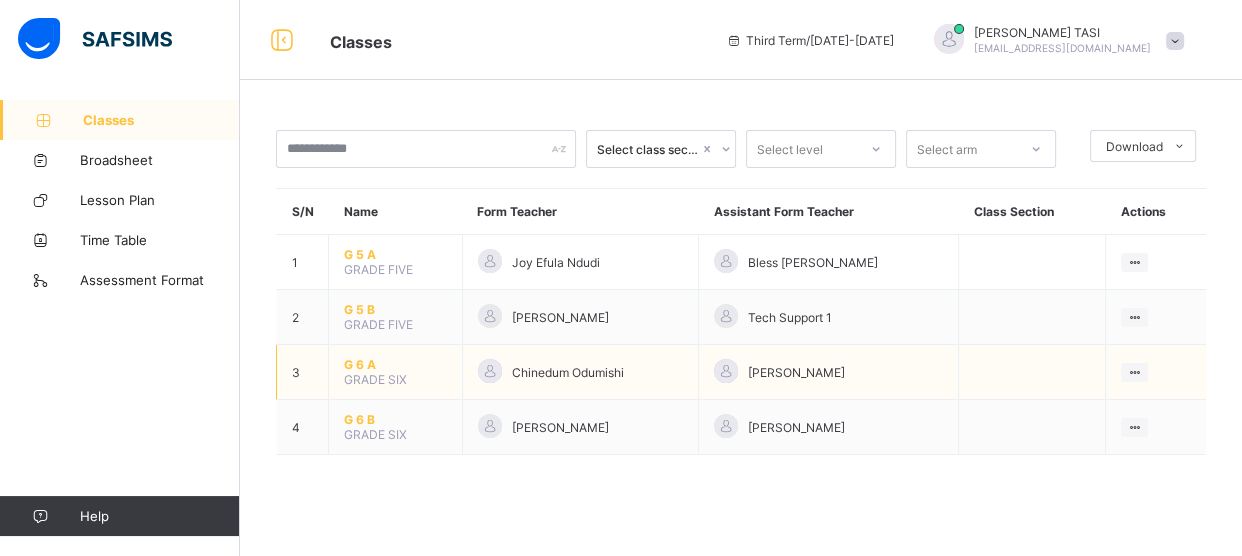 click on "G 6   A" at bounding box center [395, 364] 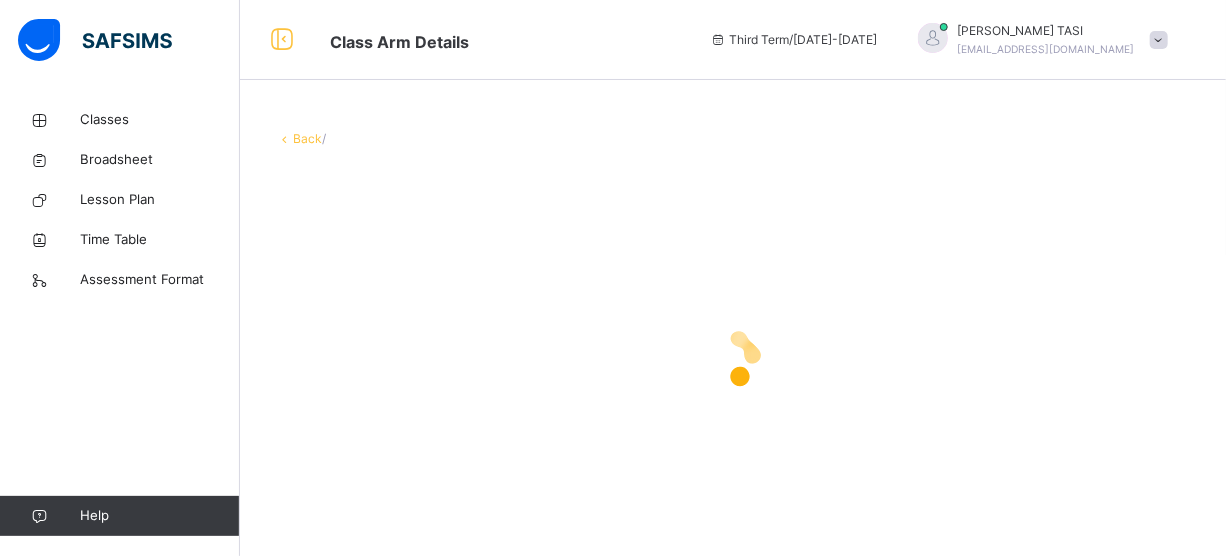 click on "Back  /" at bounding box center [733, 339] 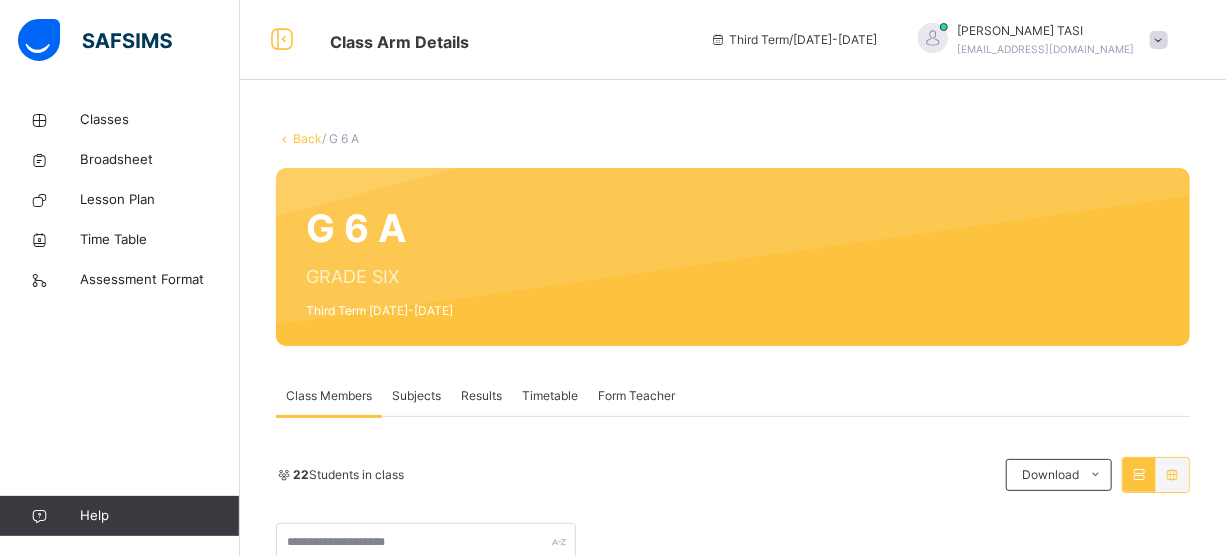 click on "Subjects" at bounding box center [416, 396] 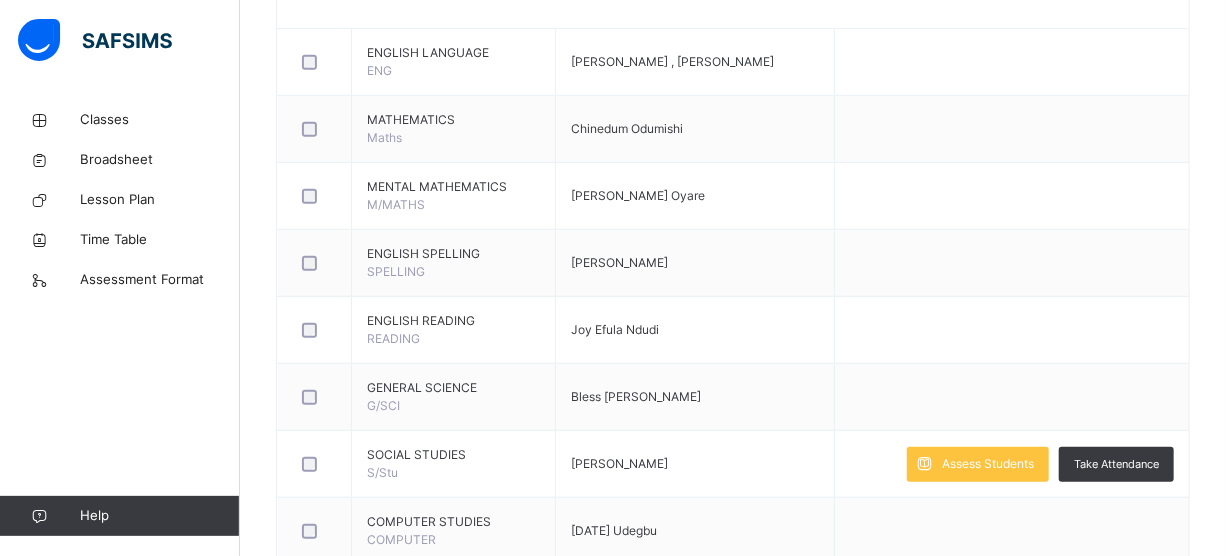 scroll, scrollTop: 590, scrollLeft: 0, axis: vertical 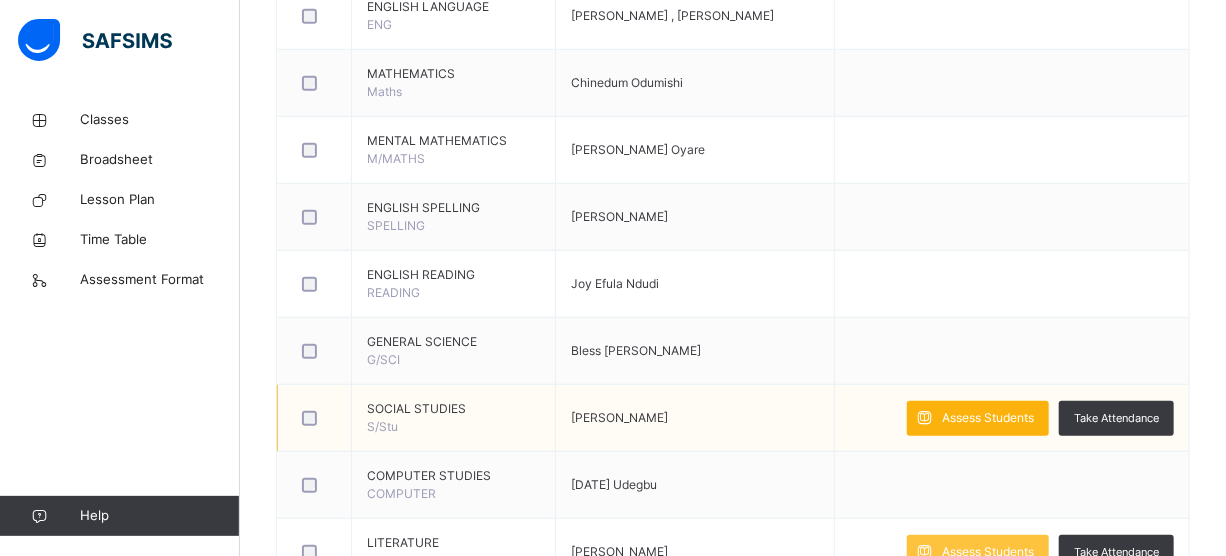 click on "Assess Students" at bounding box center (988, 418) 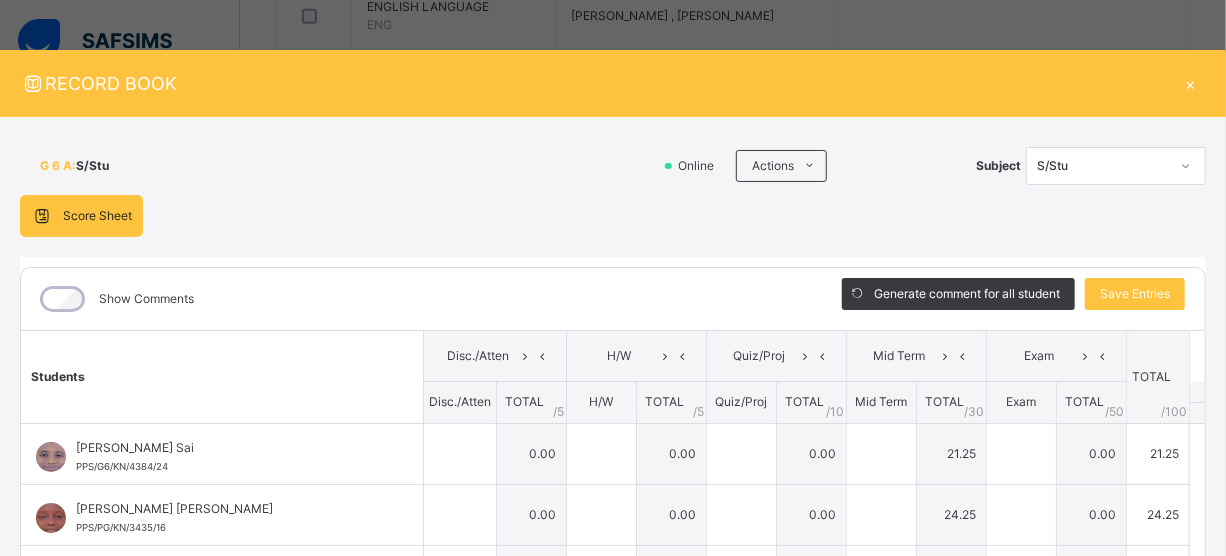 type on "*****" 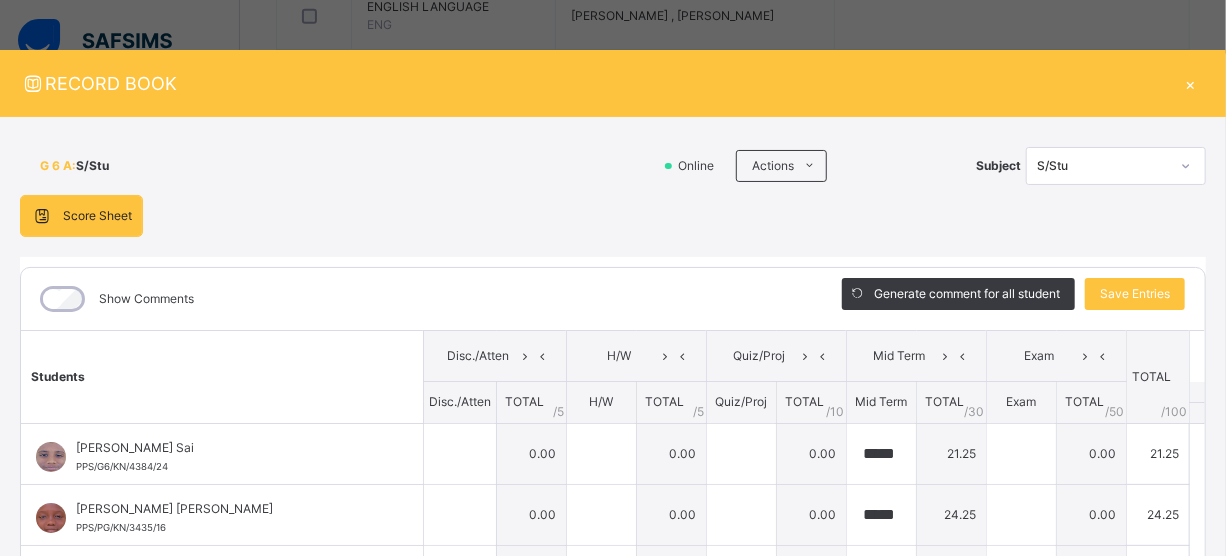 type on "**" 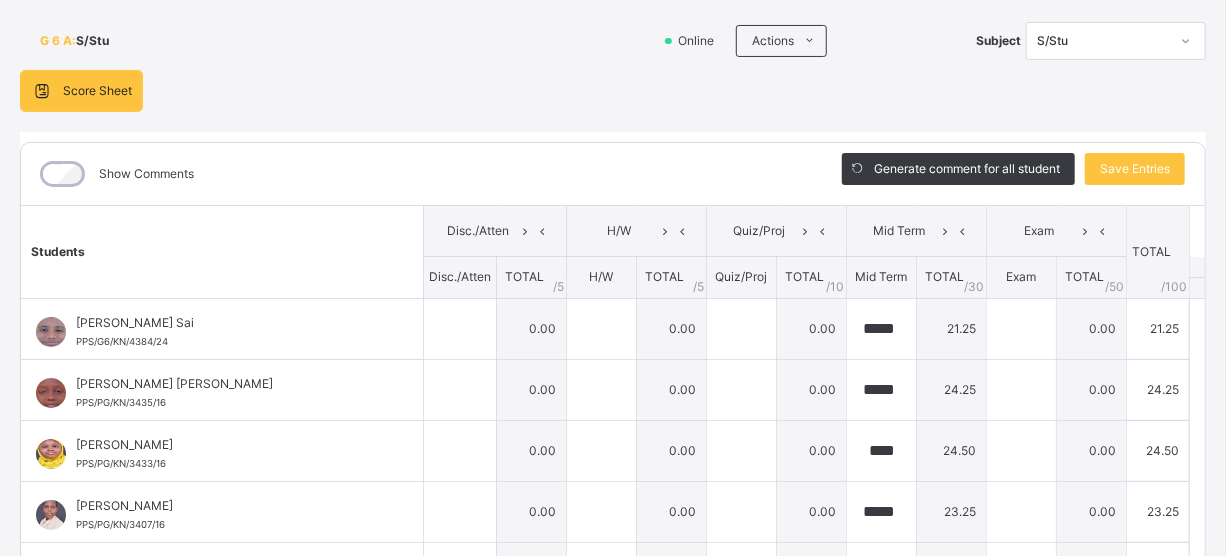 scroll, scrollTop: 126, scrollLeft: 0, axis: vertical 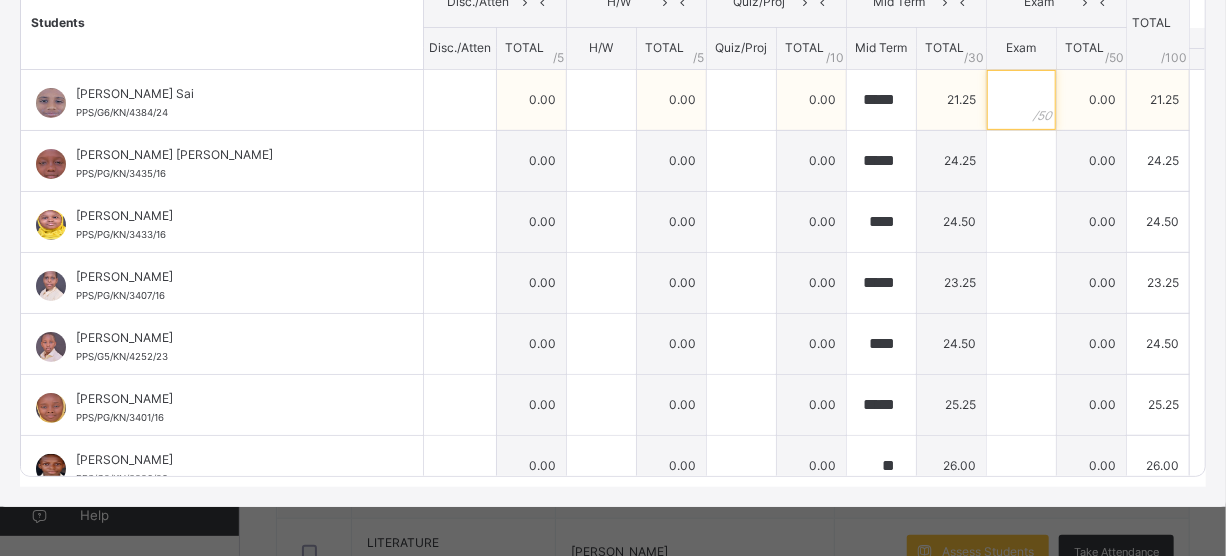 click at bounding box center (1021, 100) 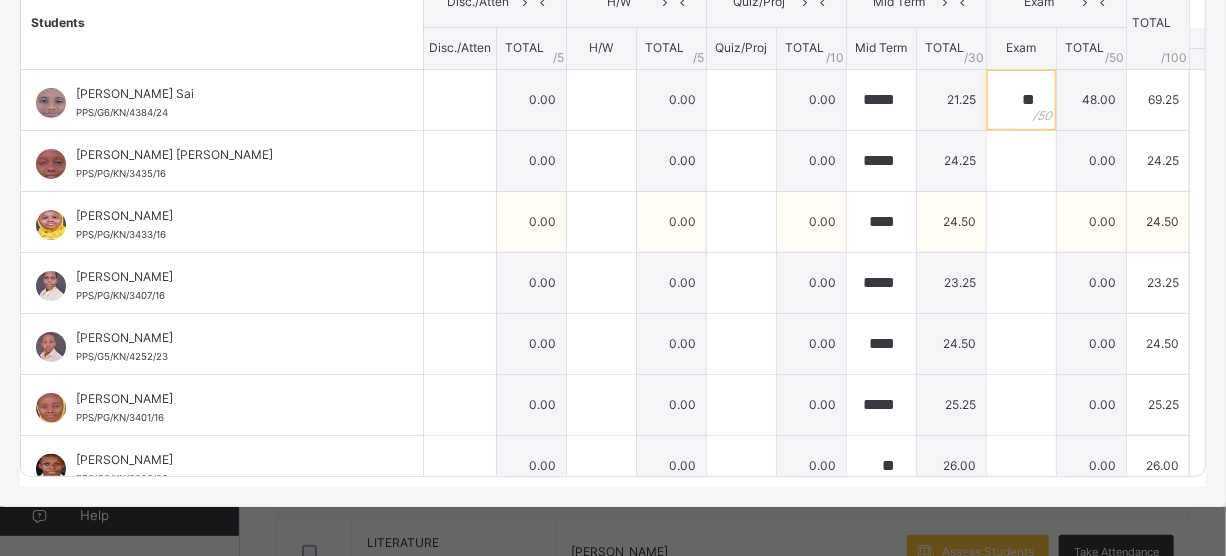 type on "**" 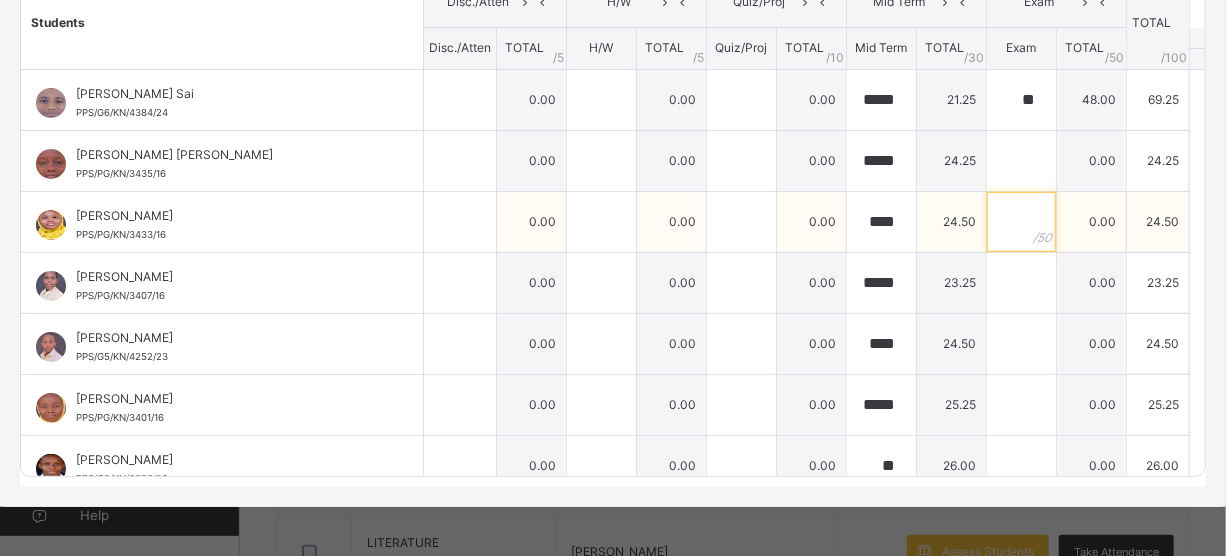 click at bounding box center (1021, 222) 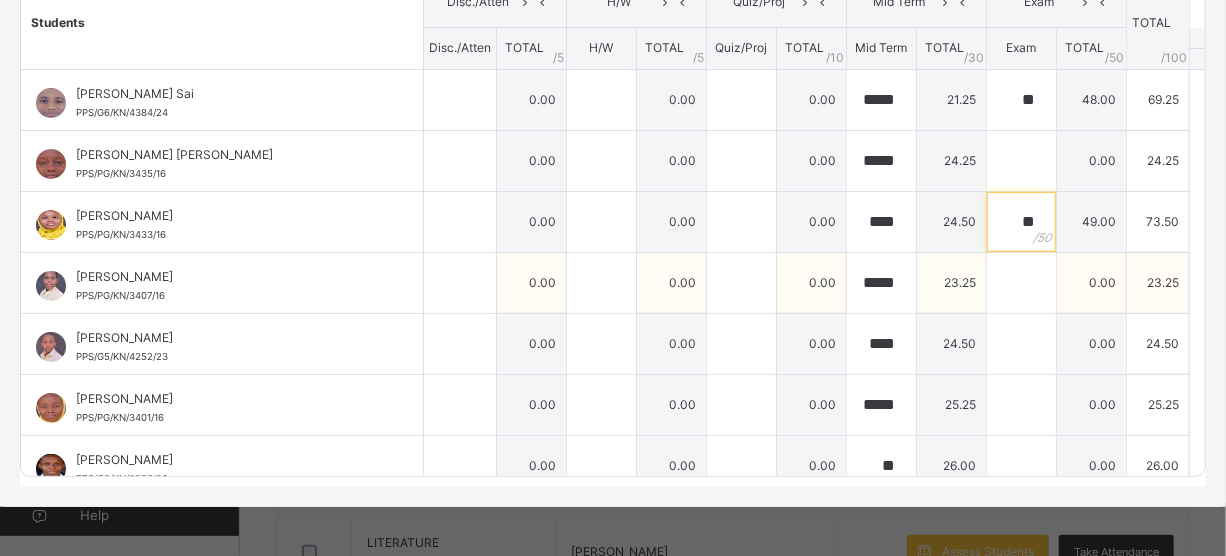 type on "**" 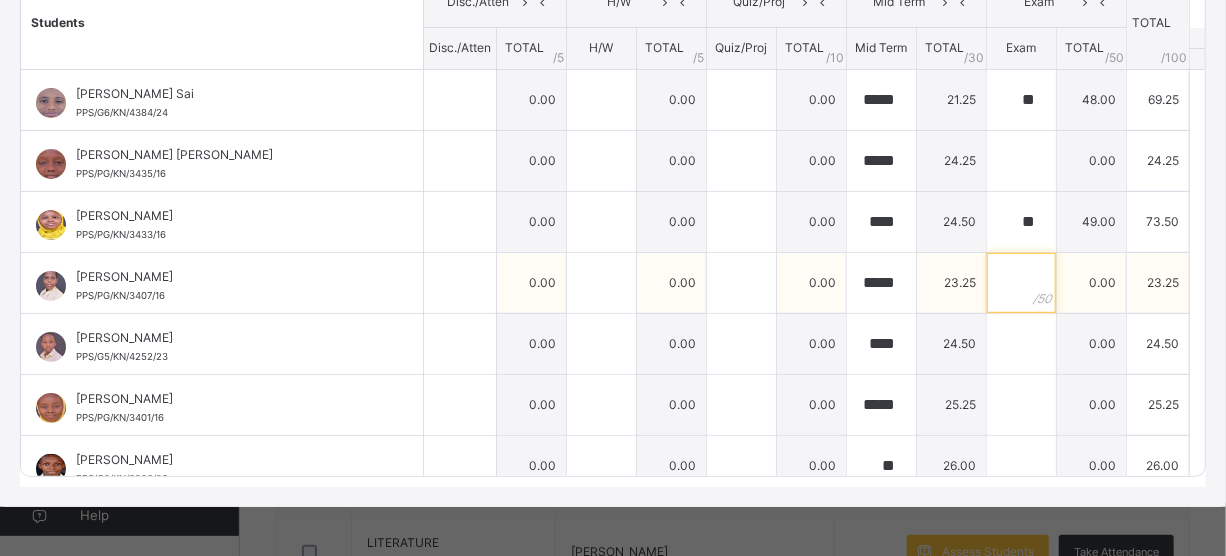 click at bounding box center [1021, 283] 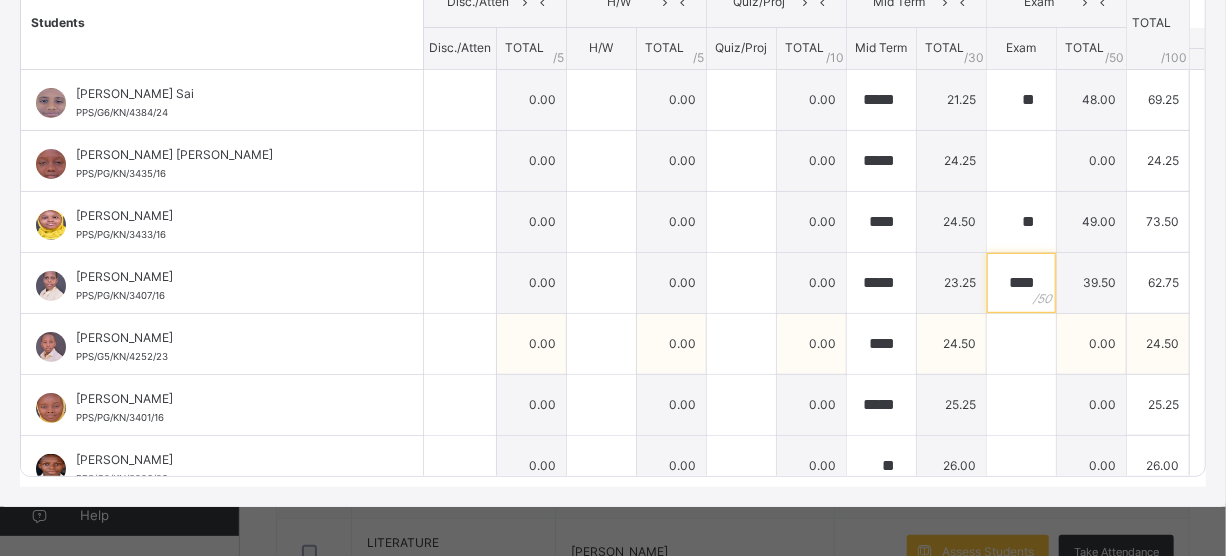 type on "****" 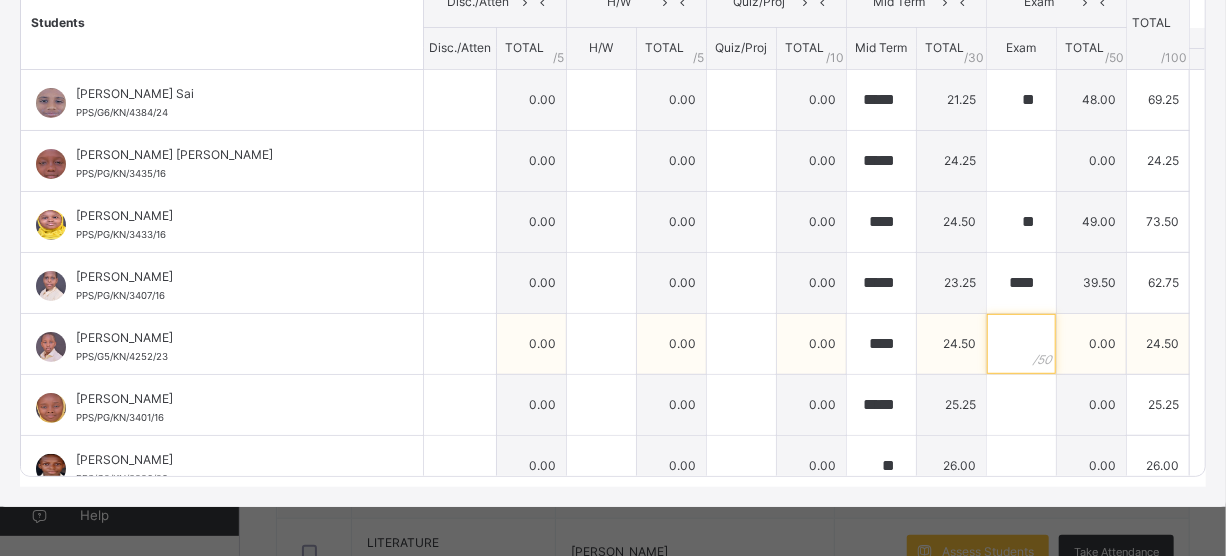 click at bounding box center (1021, 344) 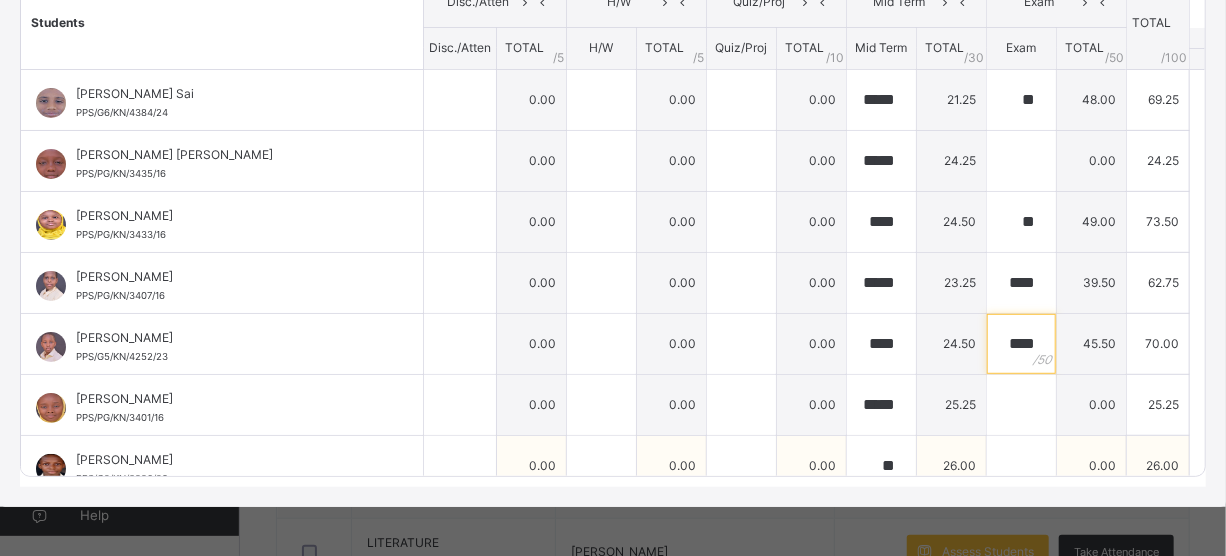 type on "****" 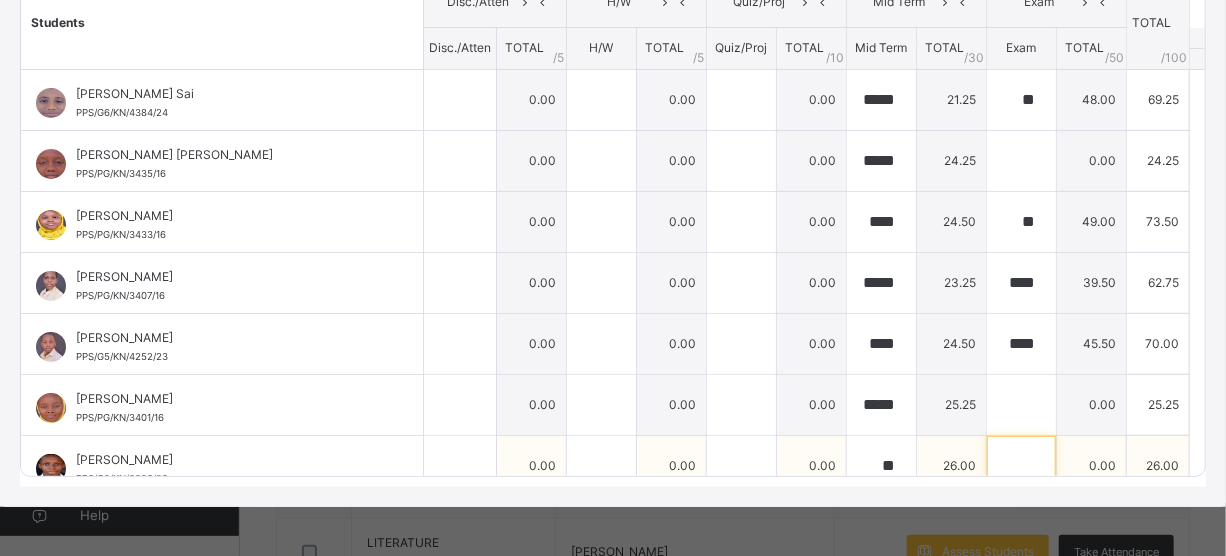 click at bounding box center [1021, 466] 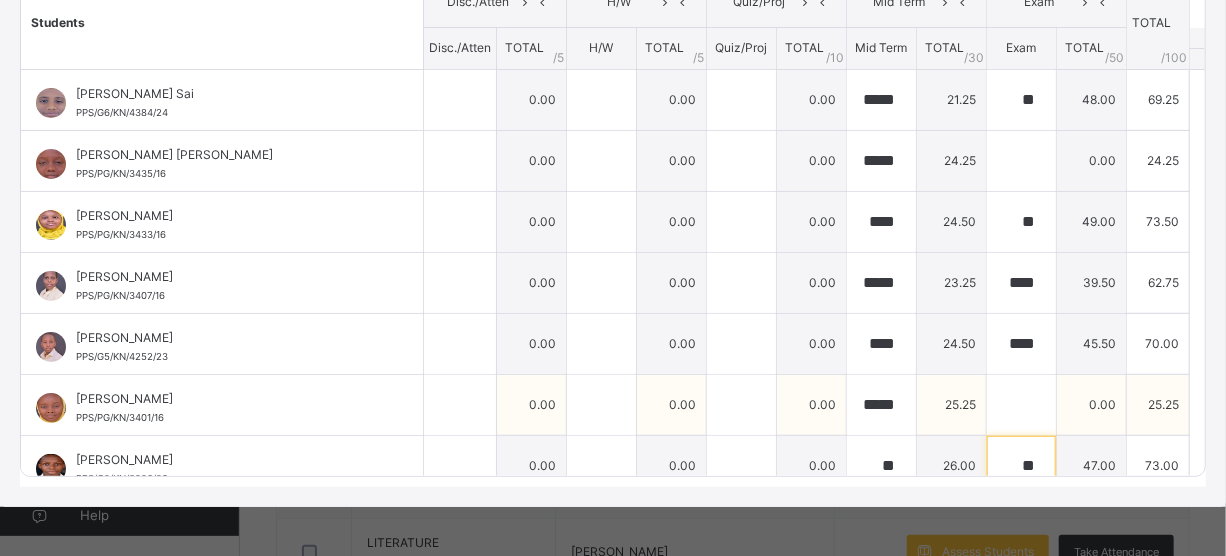type on "**" 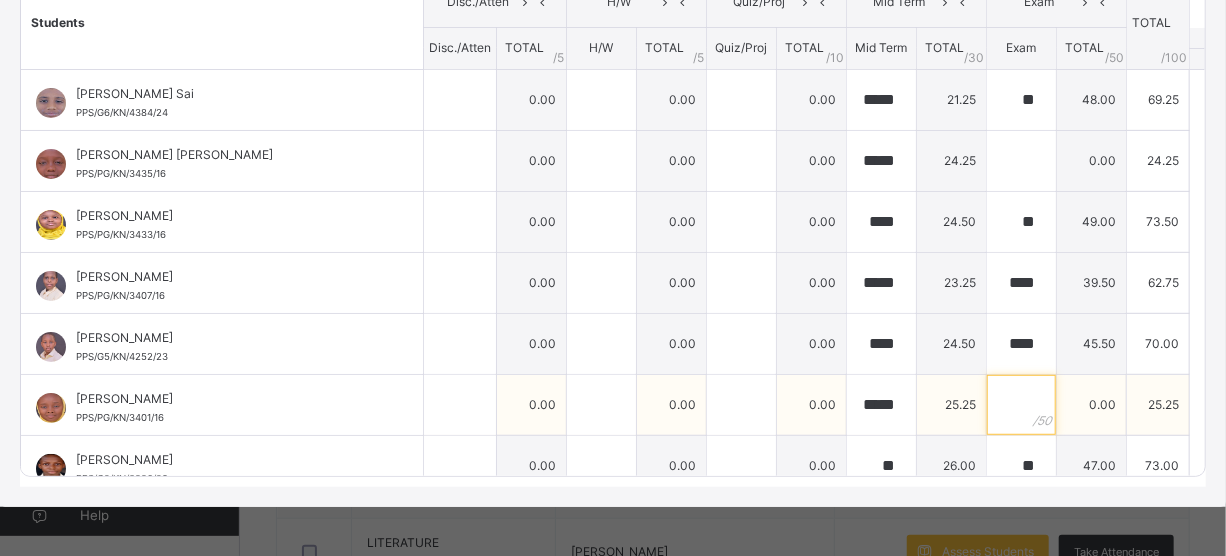 click at bounding box center [1021, 405] 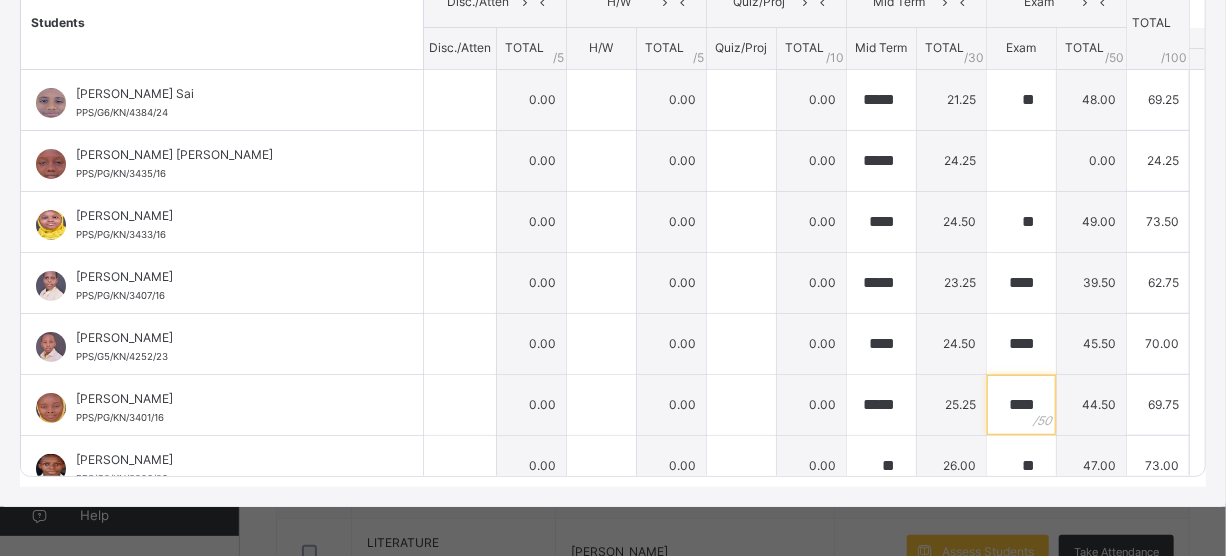 scroll, scrollTop: 437, scrollLeft: 0, axis: vertical 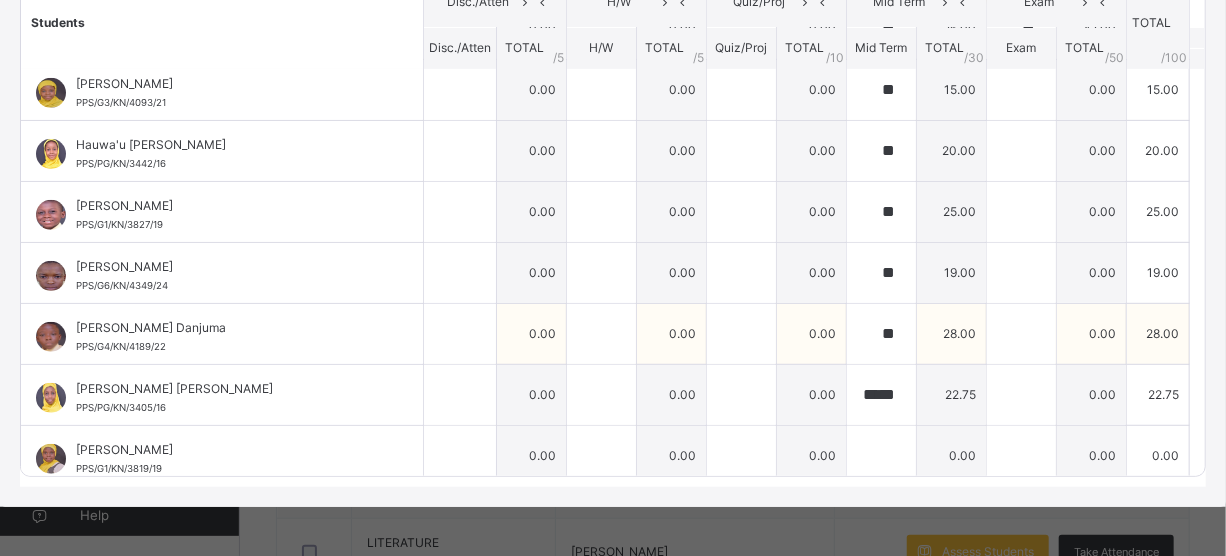 type on "****" 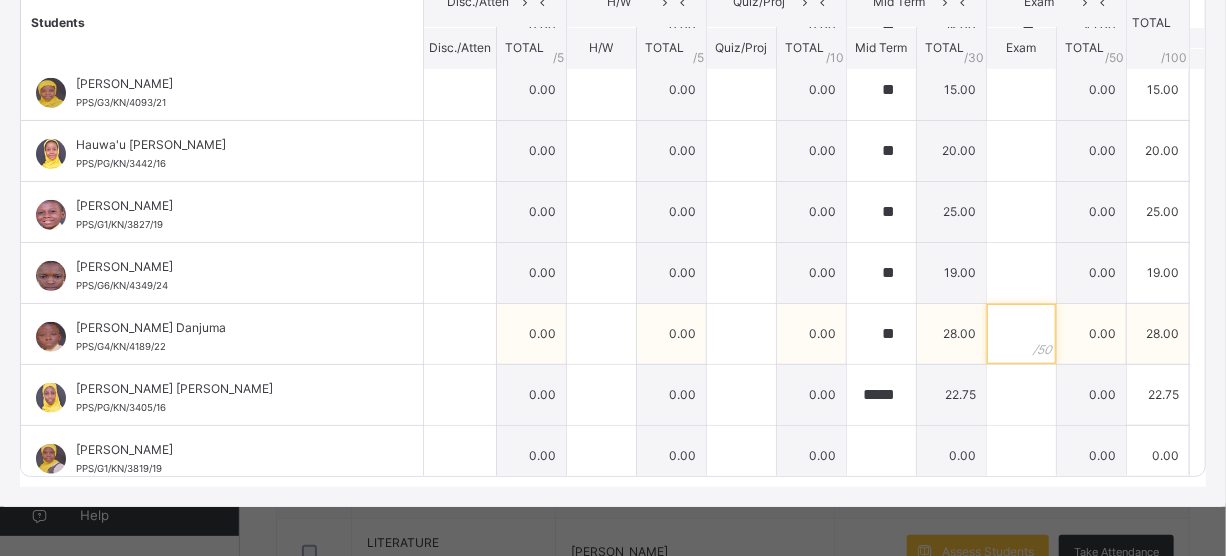 click at bounding box center [1021, 334] 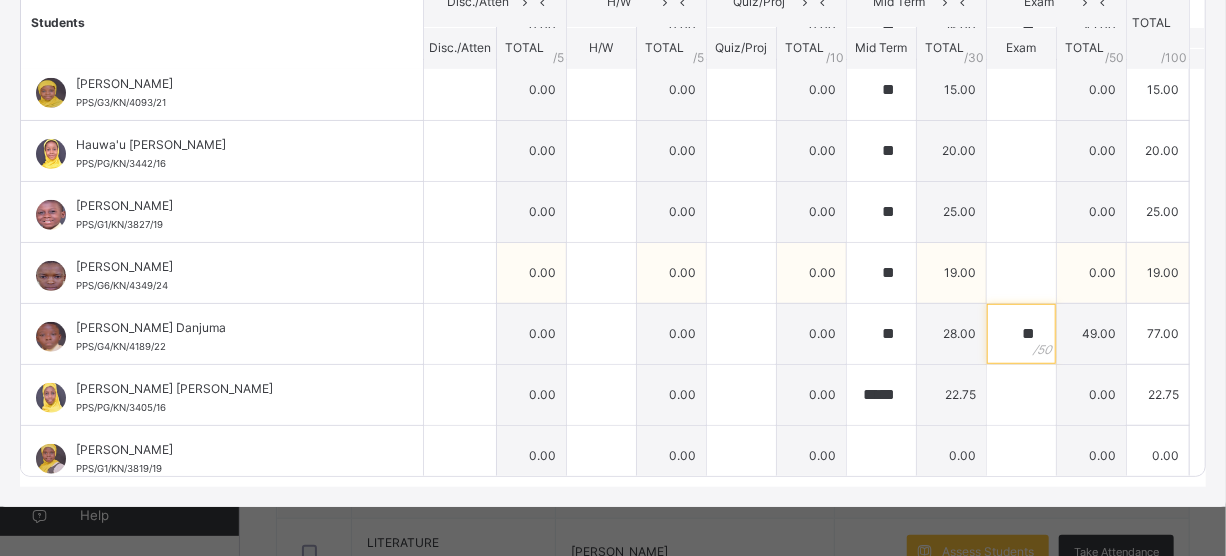 type on "**" 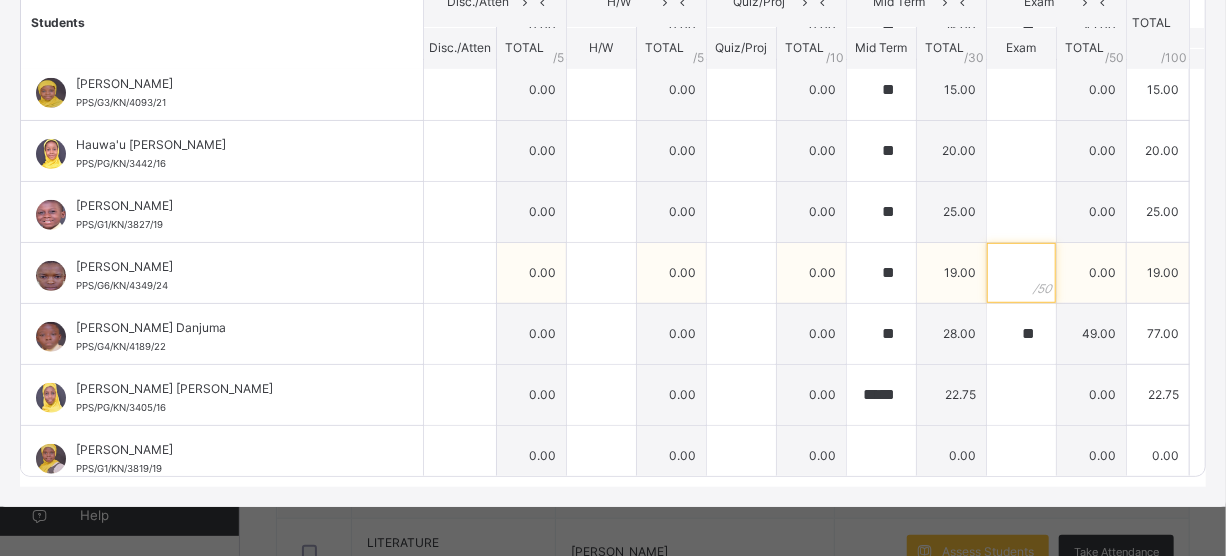 click at bounding box center (1021, 273) 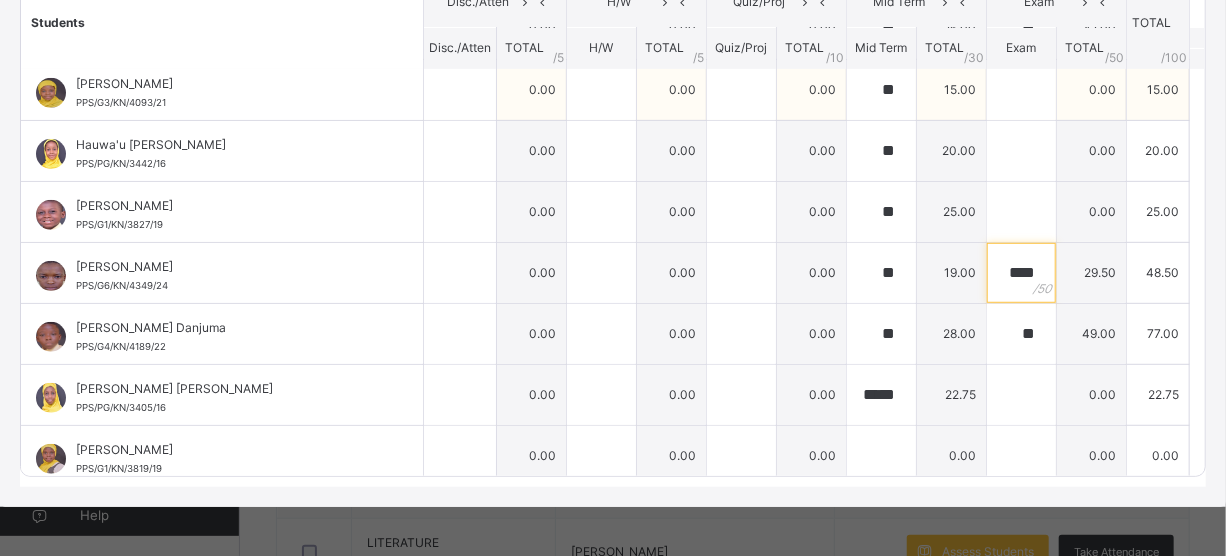 type on "****" 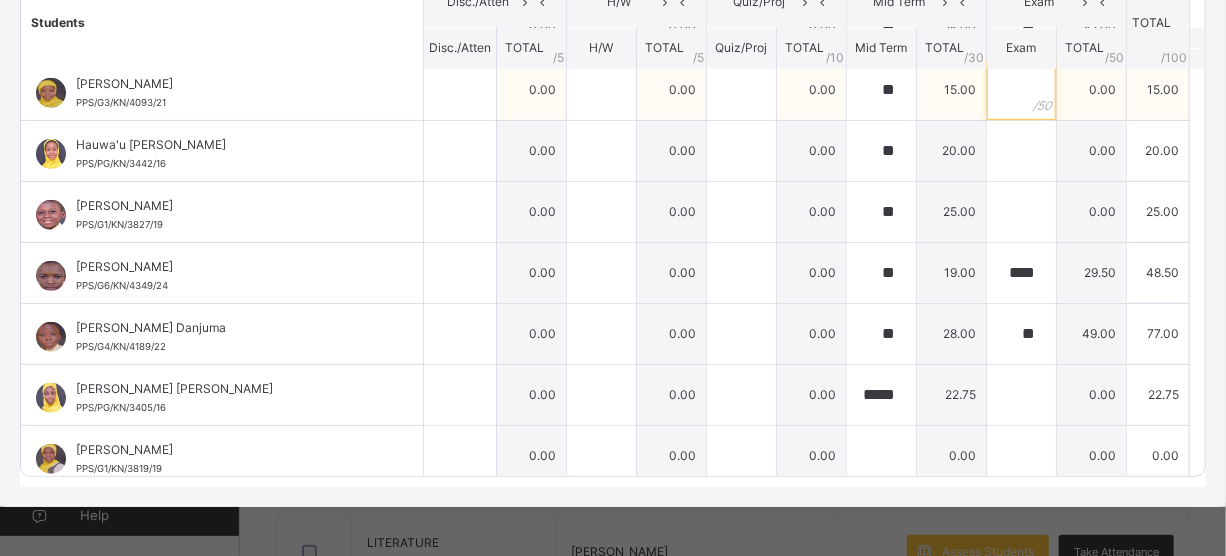 click at bounding box center [1021, 90] 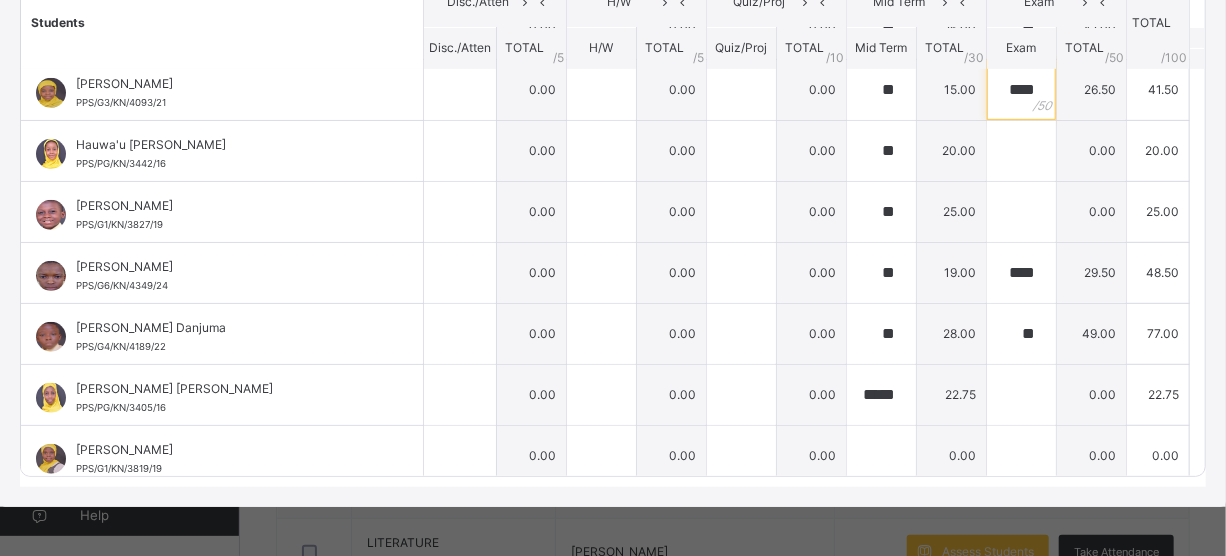 scroll, scrollTop: 0, scrollLeft: 0, axis: both 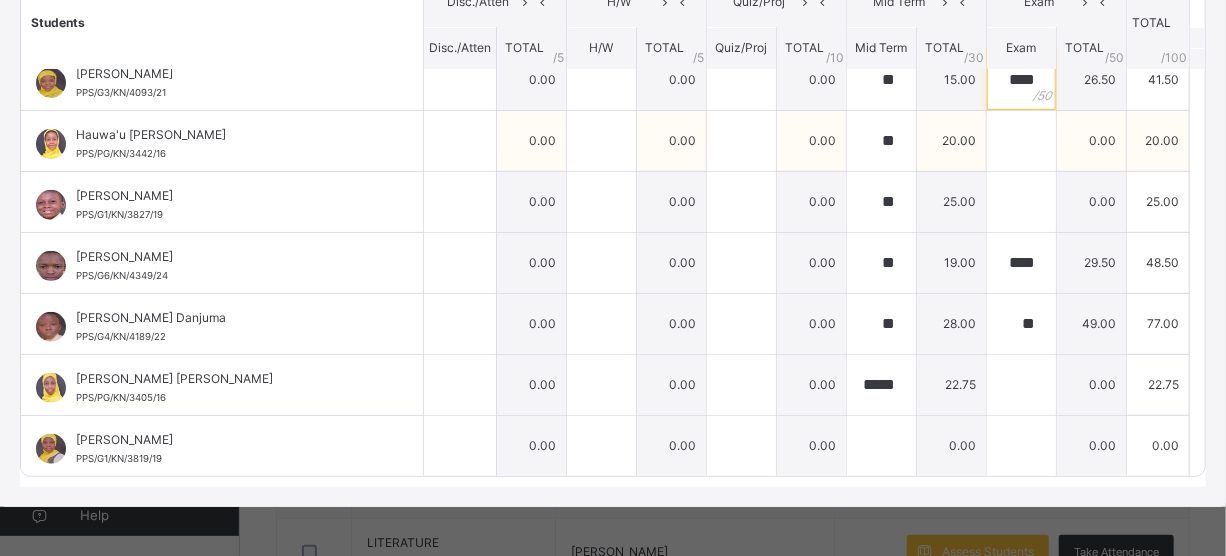 type on "****" 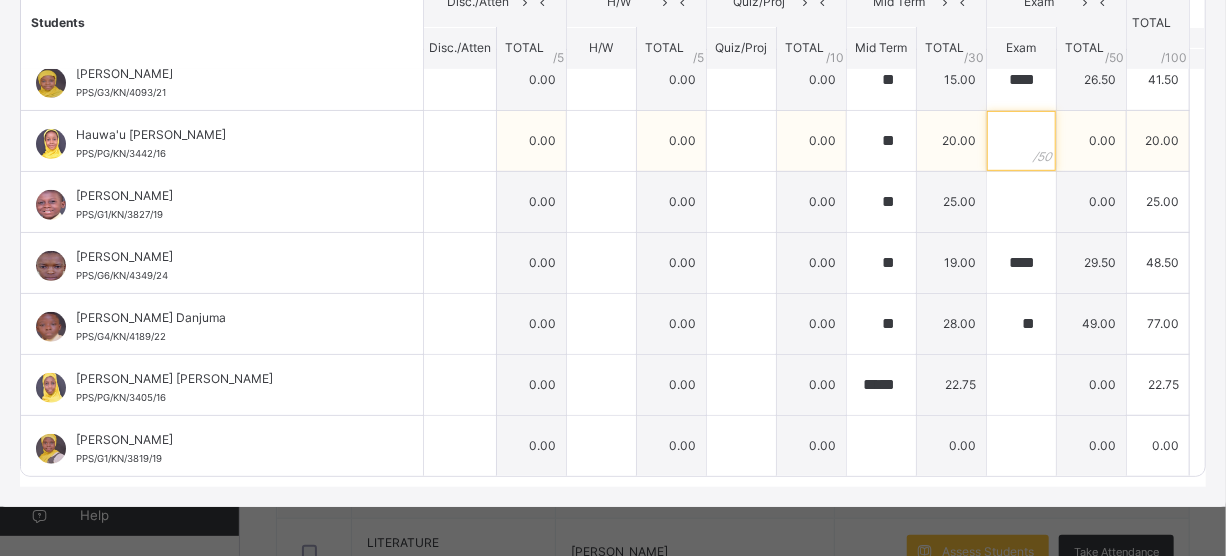click at bounding box center [1021, 141] 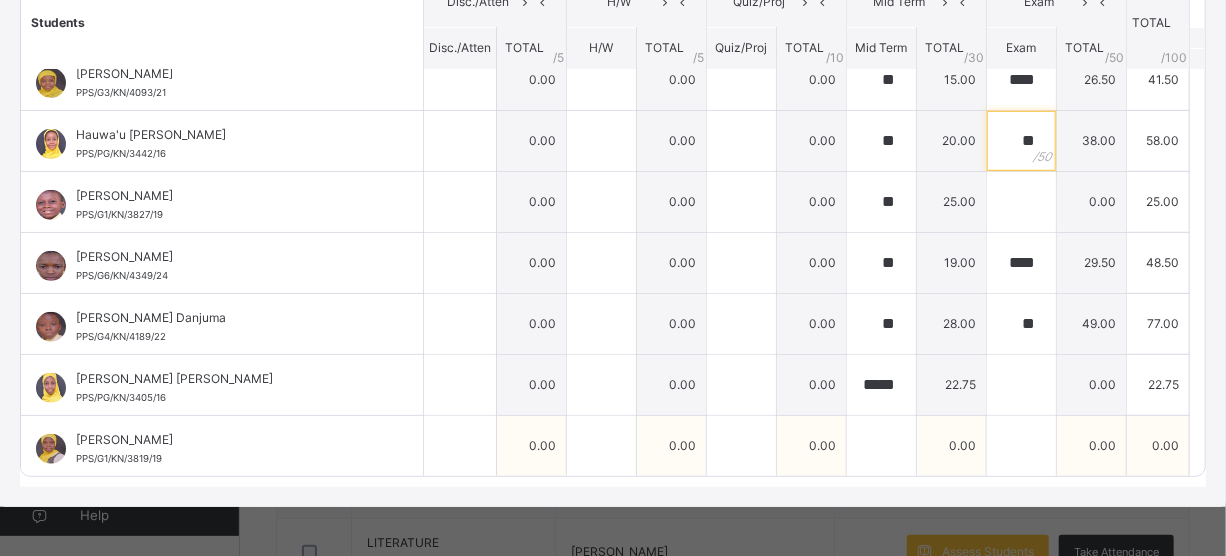 type on "**" 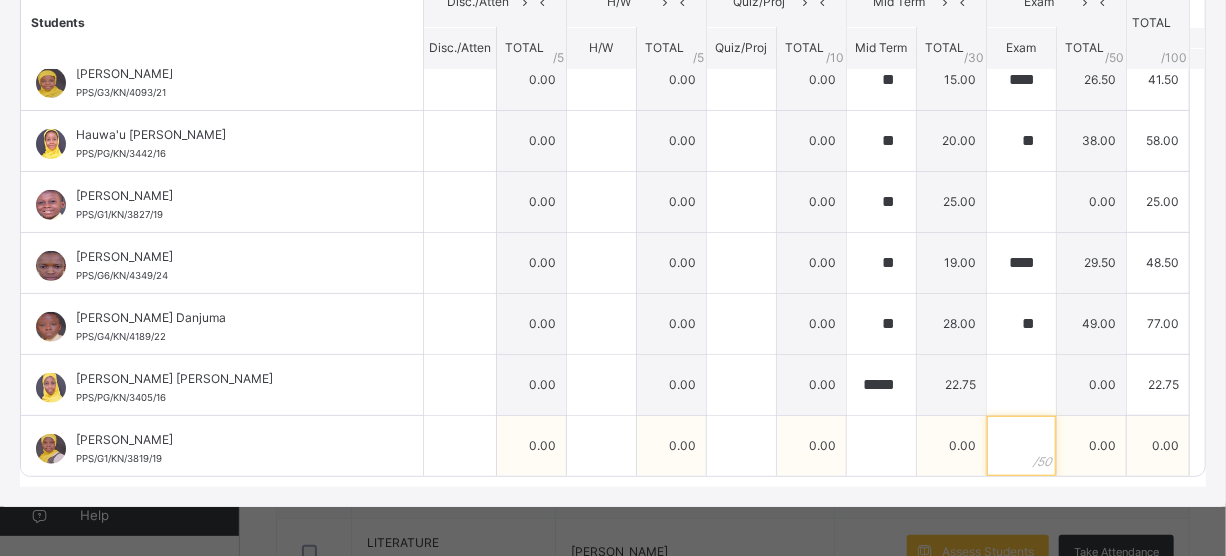 click at bounding box center (1021, 446) 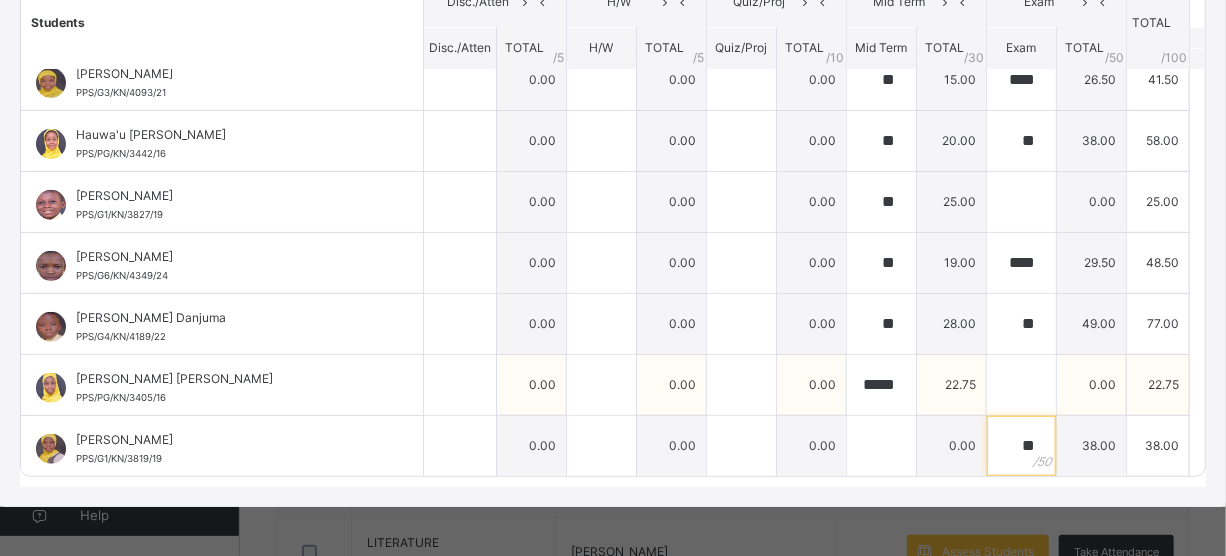 type on "**" 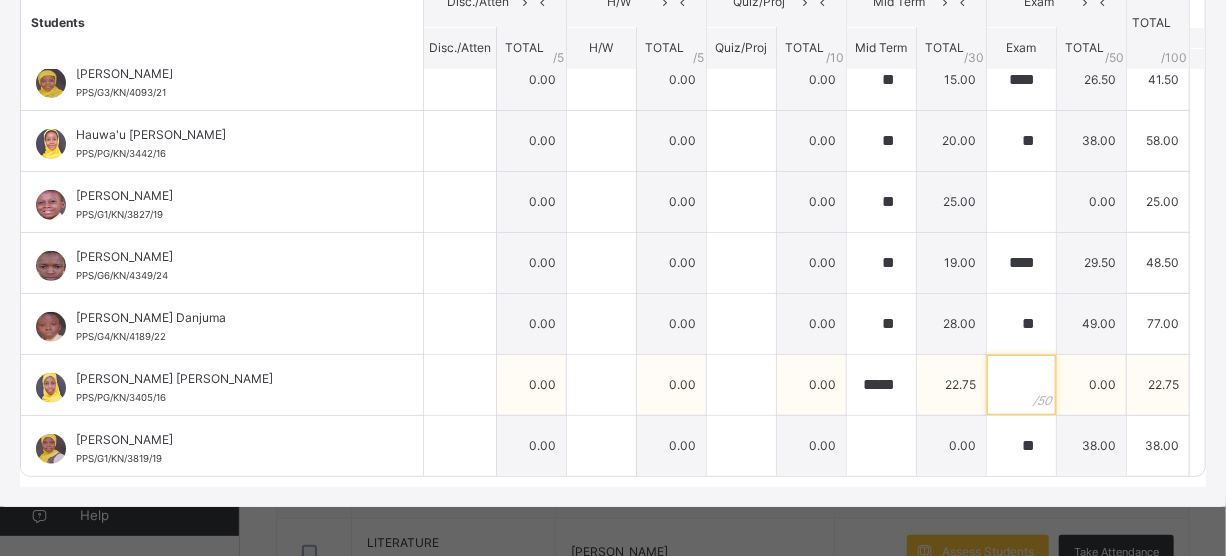 click at bounding box center [1021, 385] 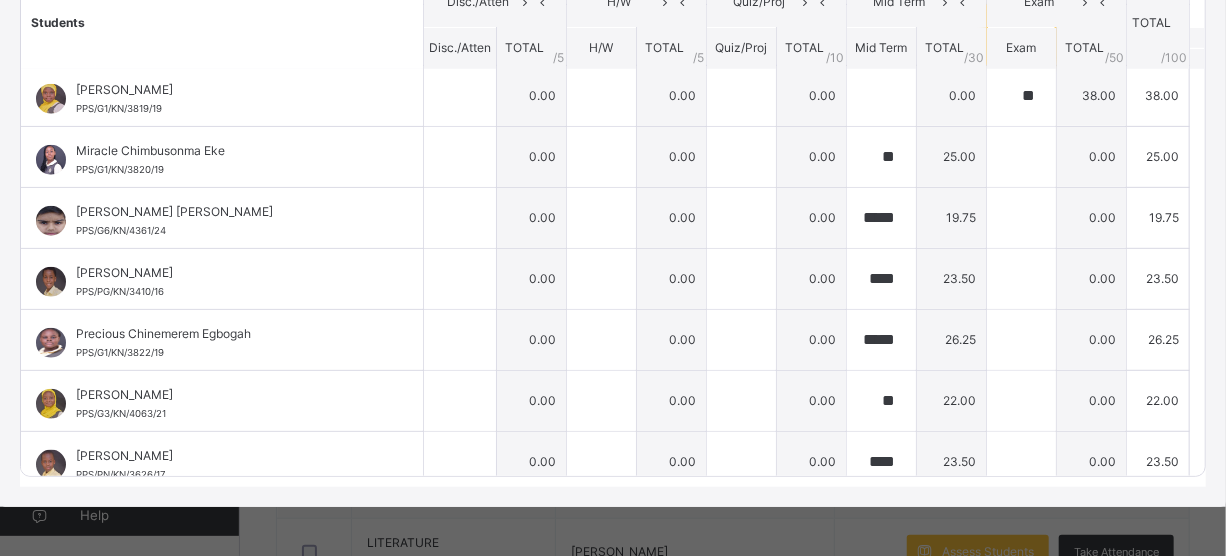 scroll, scrollTop: 800, scrollLeft: 0, axis: vertical 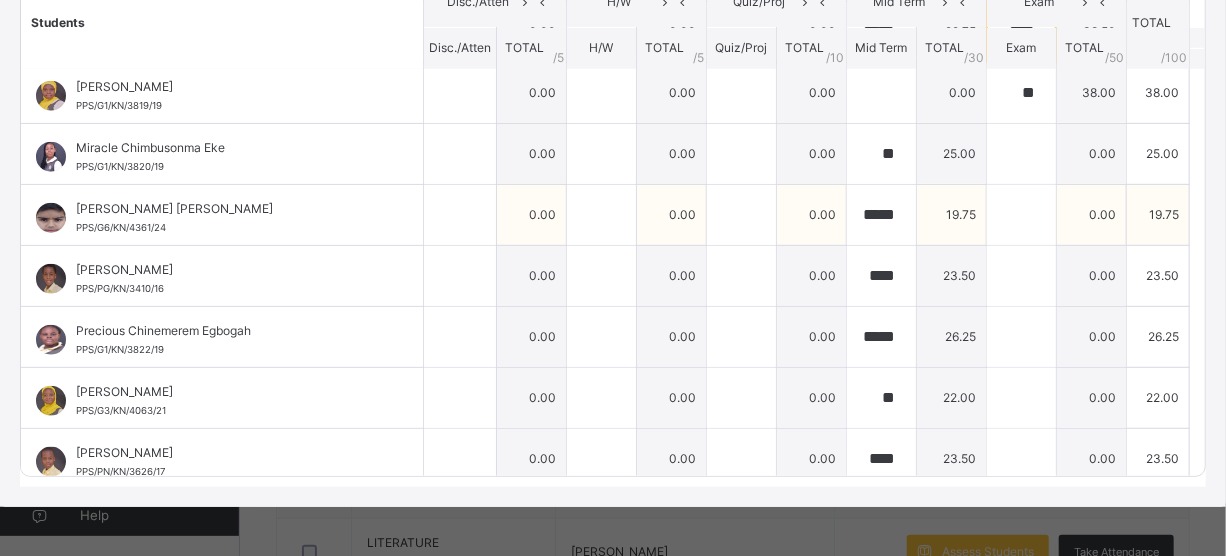 type on "****" 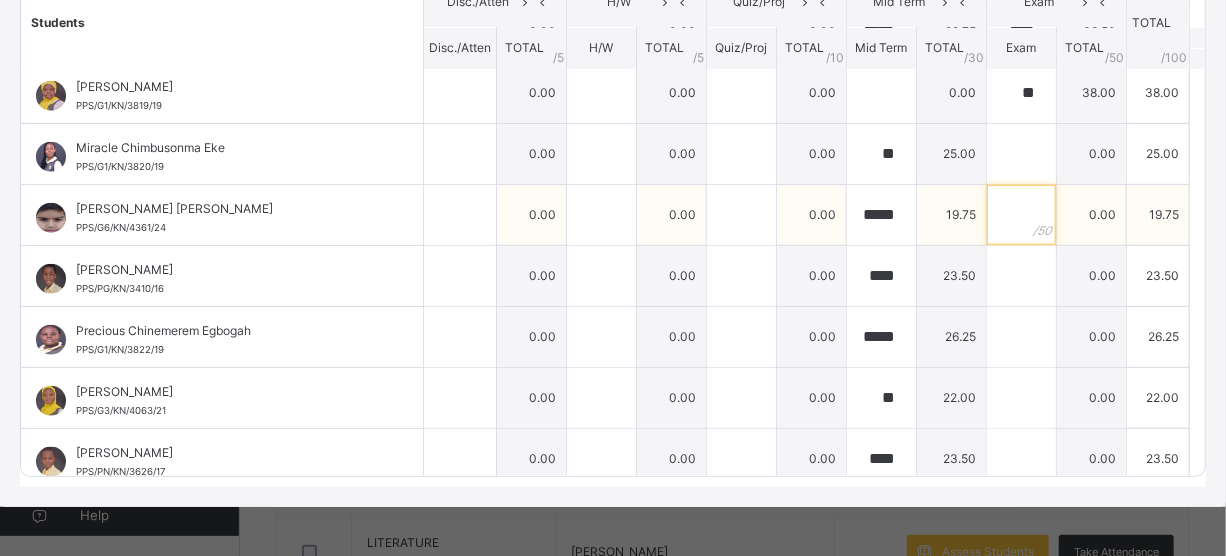 click at bounding box center (1021, 215) 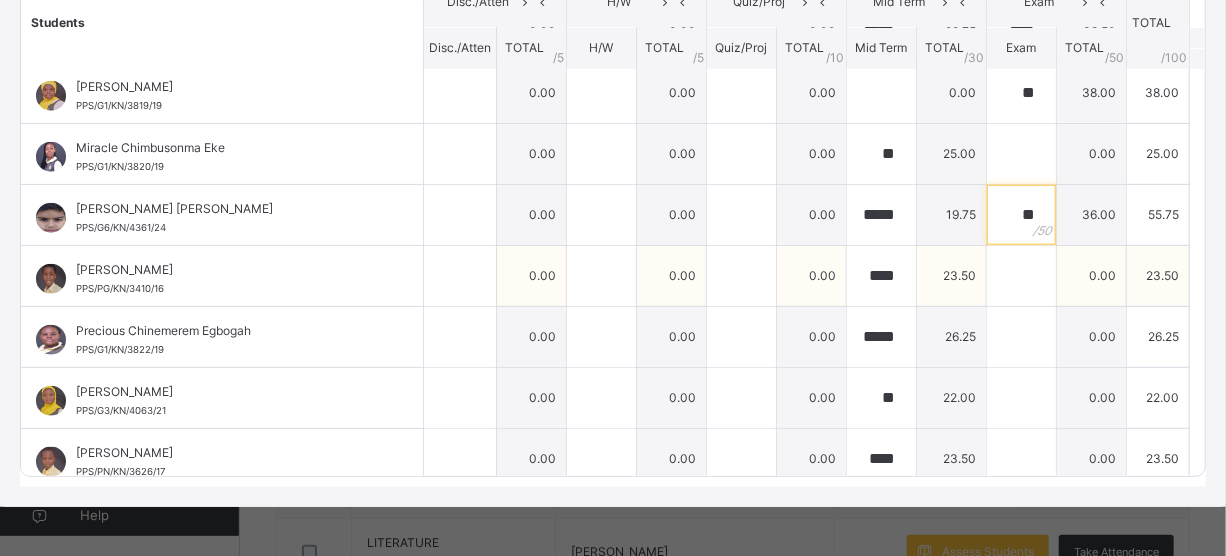 type on "**" 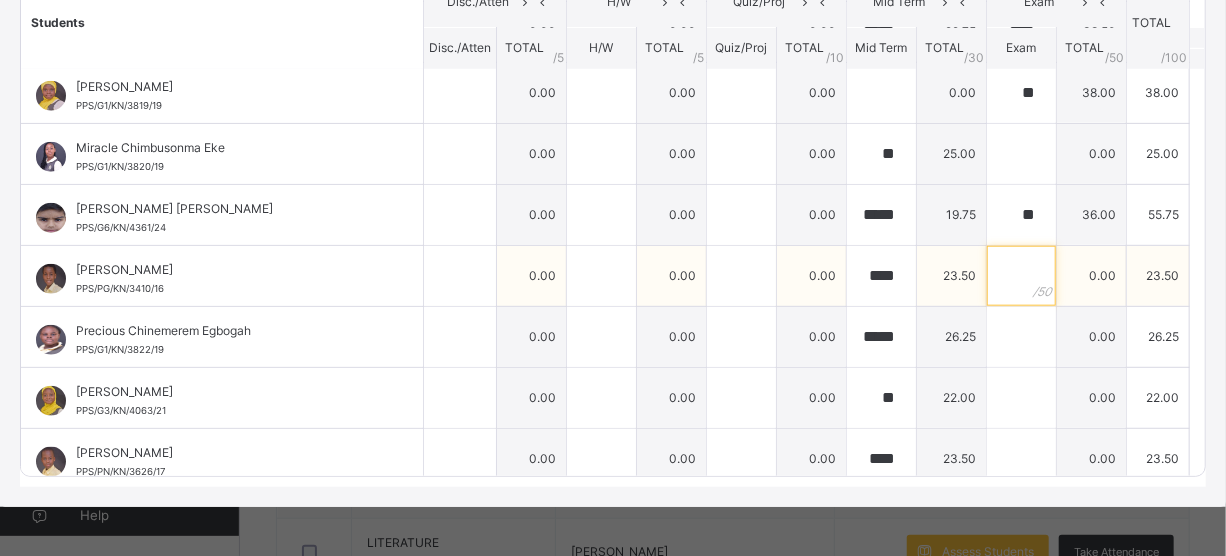 click at bounding box center [1021, 276] 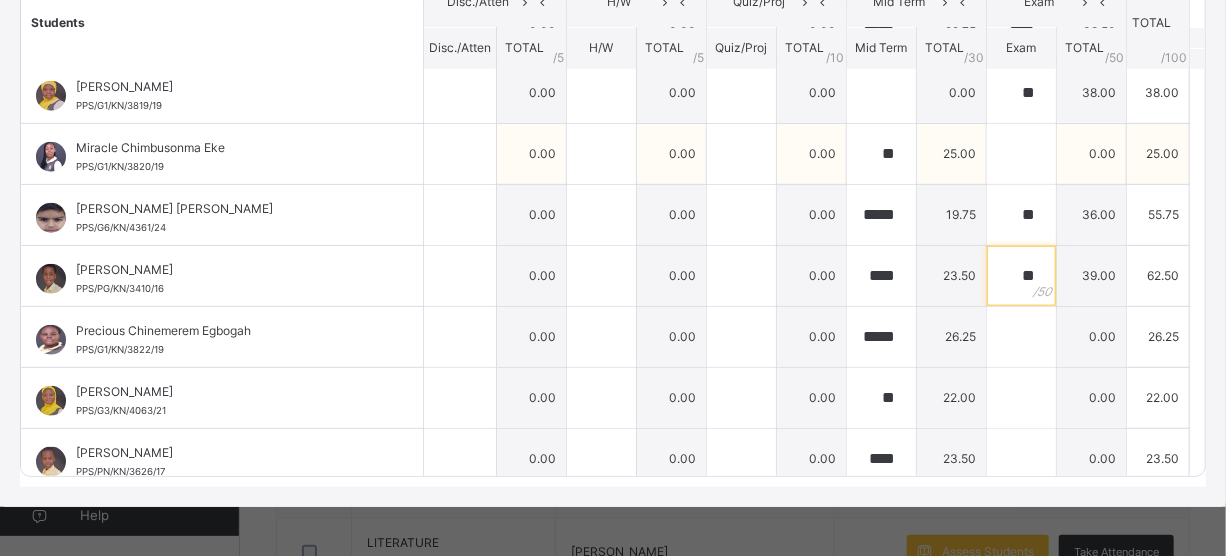 type on "**" 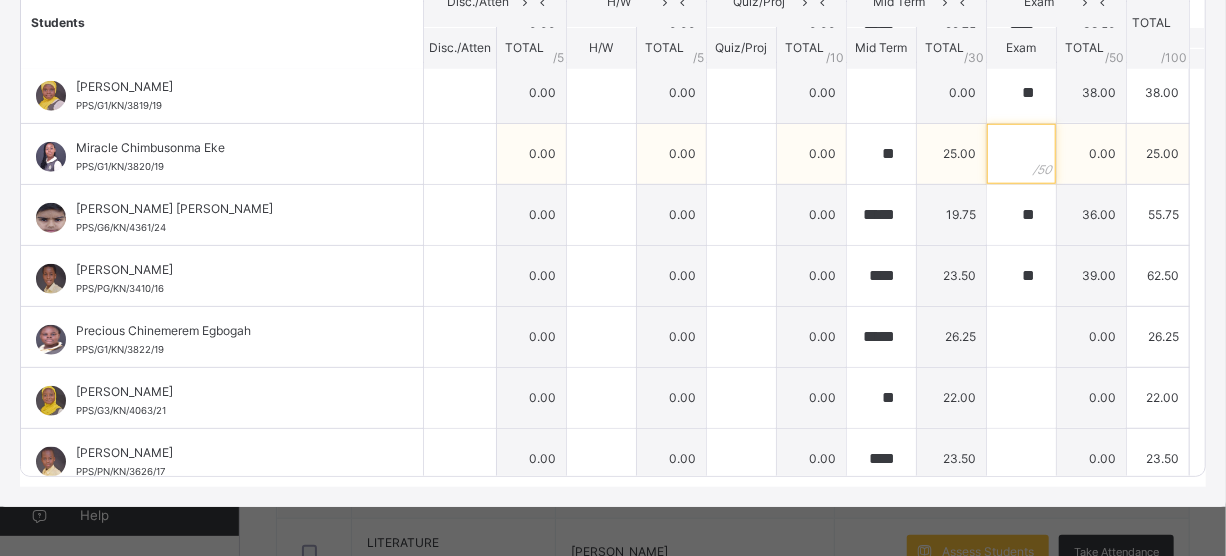 click at bounding box center [1021, 154] 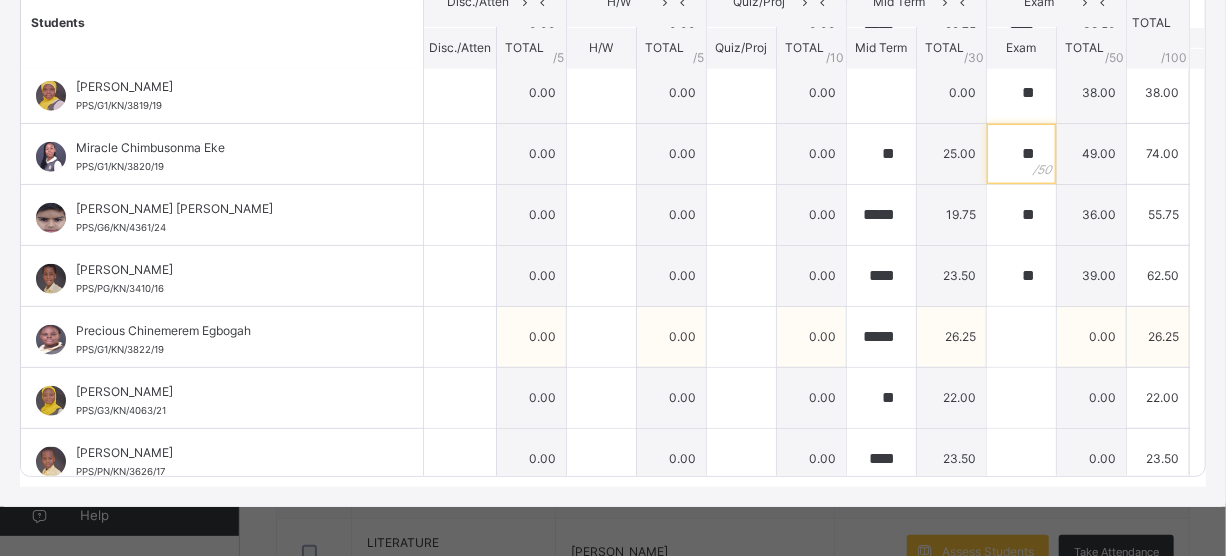 type on "**" 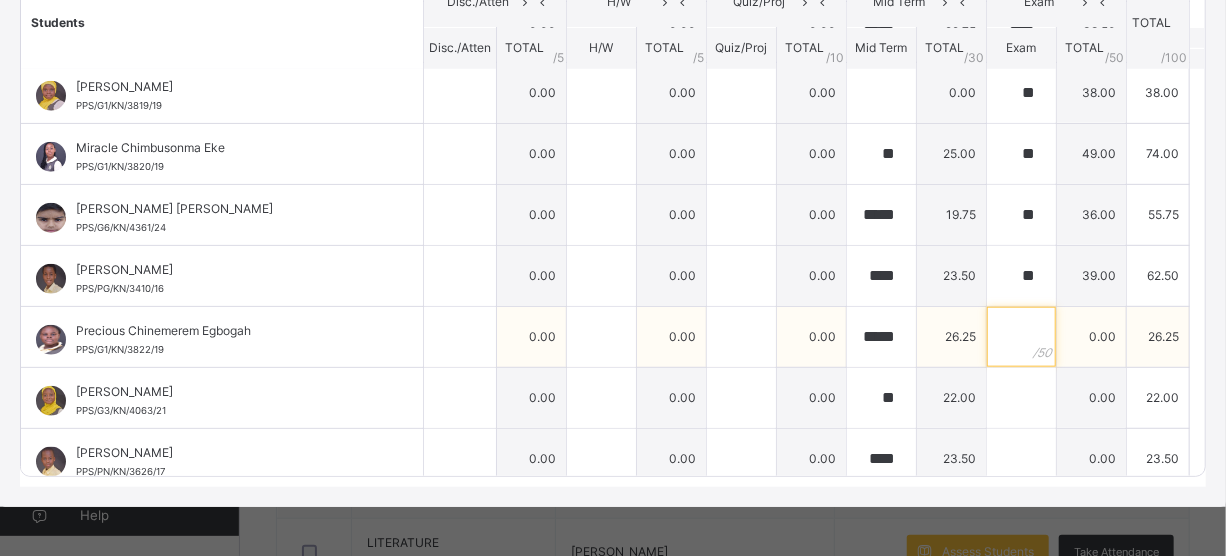 click at bounding box center [1021, 337] 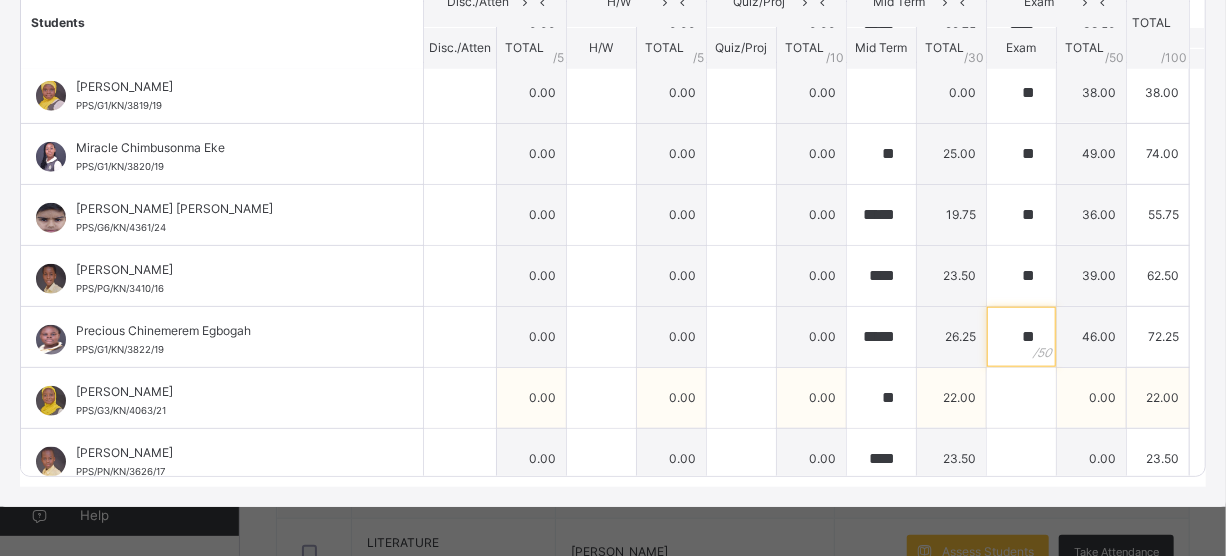 type on "**" 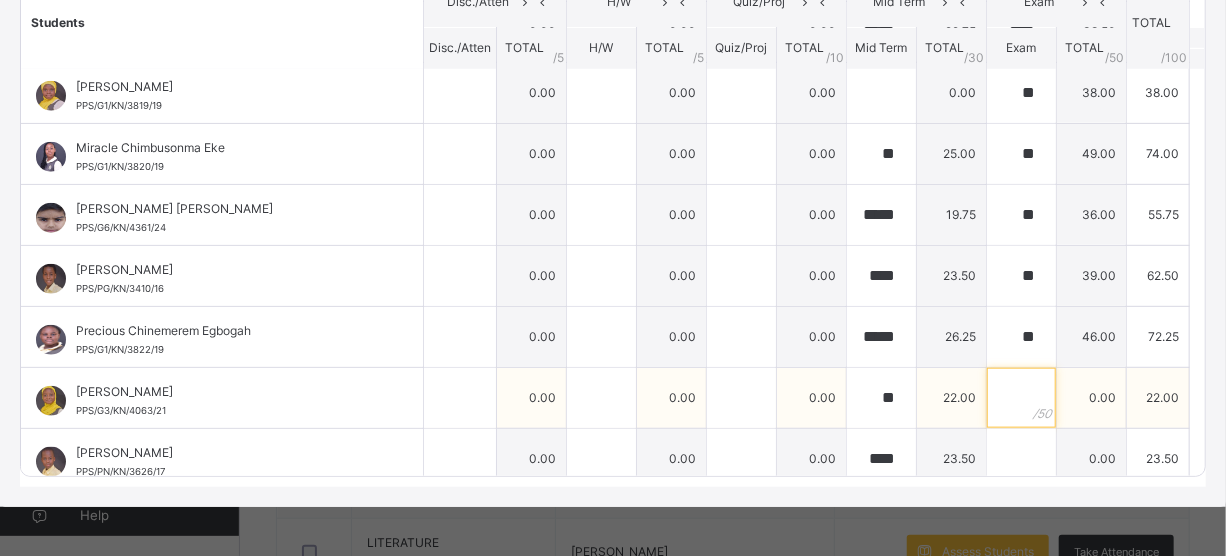 click at bounding box center [1021, 398] 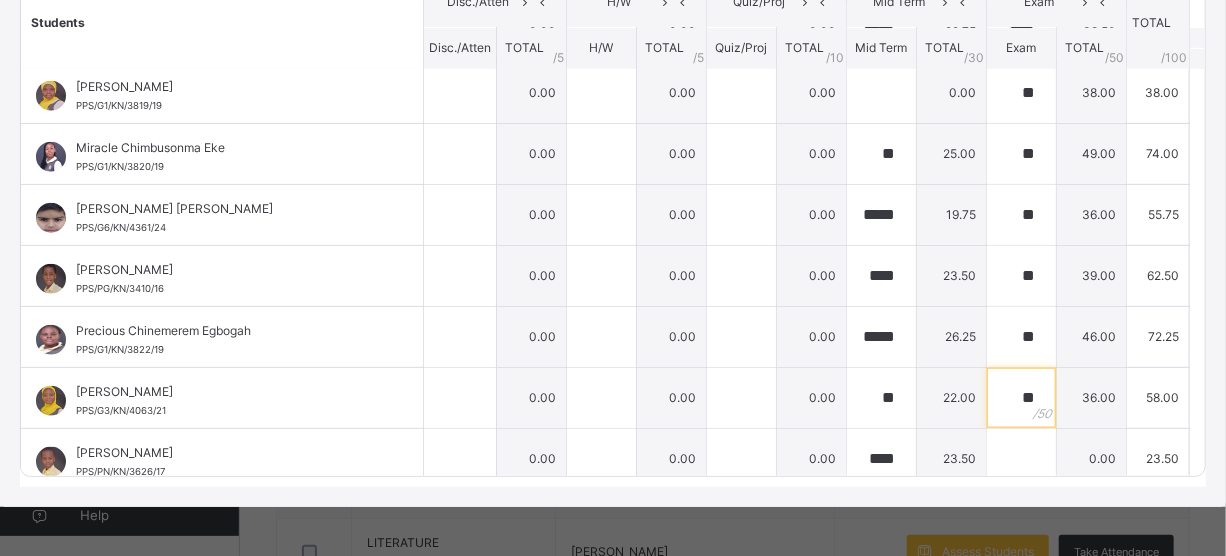 scroll, scrollTop: 932, scrollLeft: 0, axis: vertical 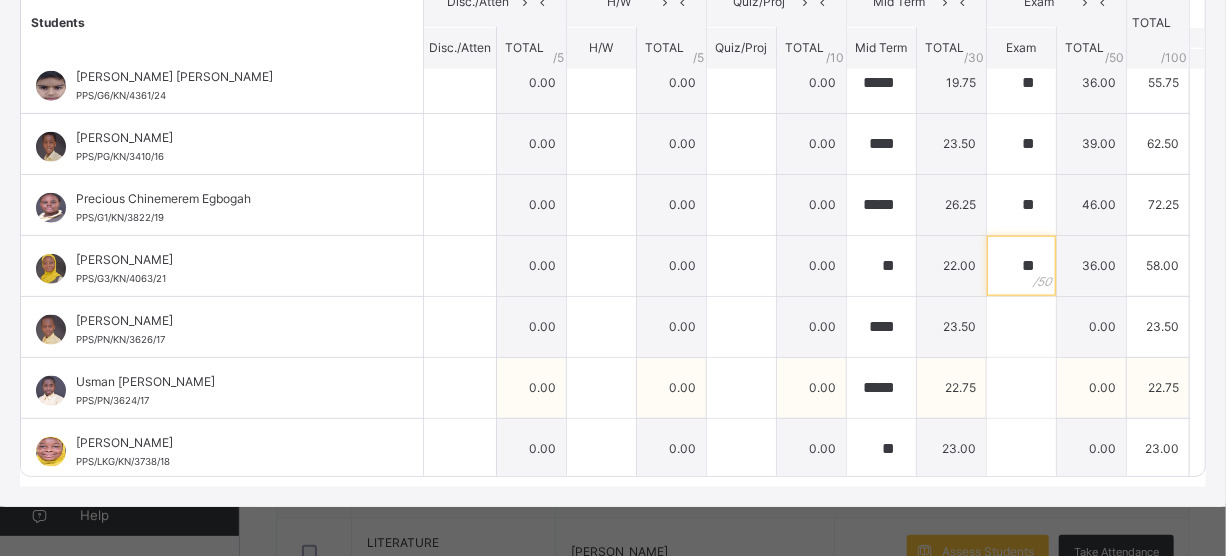 type on "**" 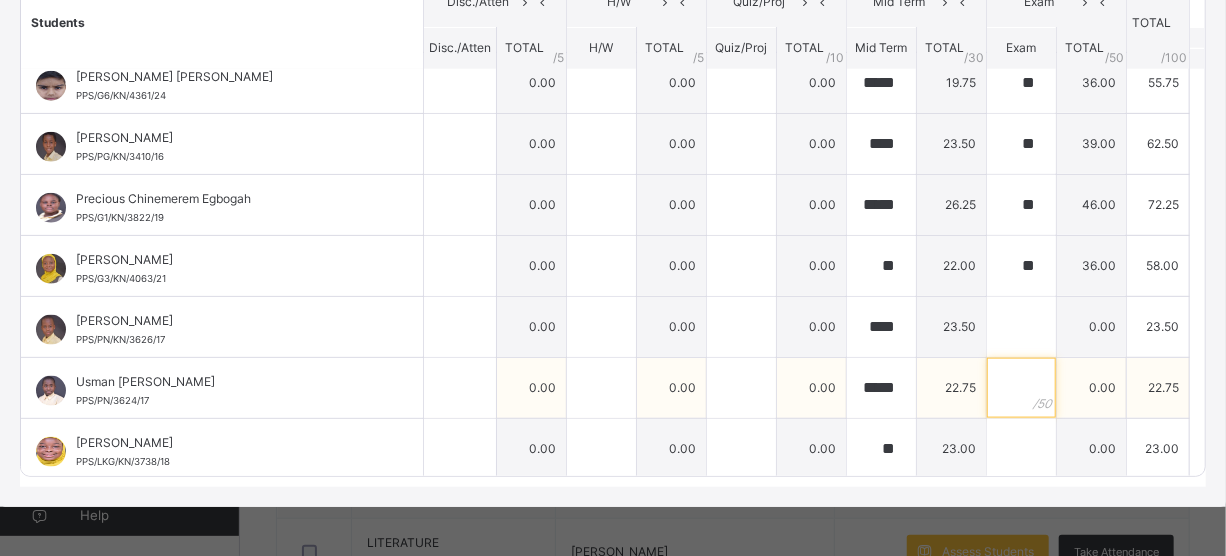 click at bounding box center (1021, 388) 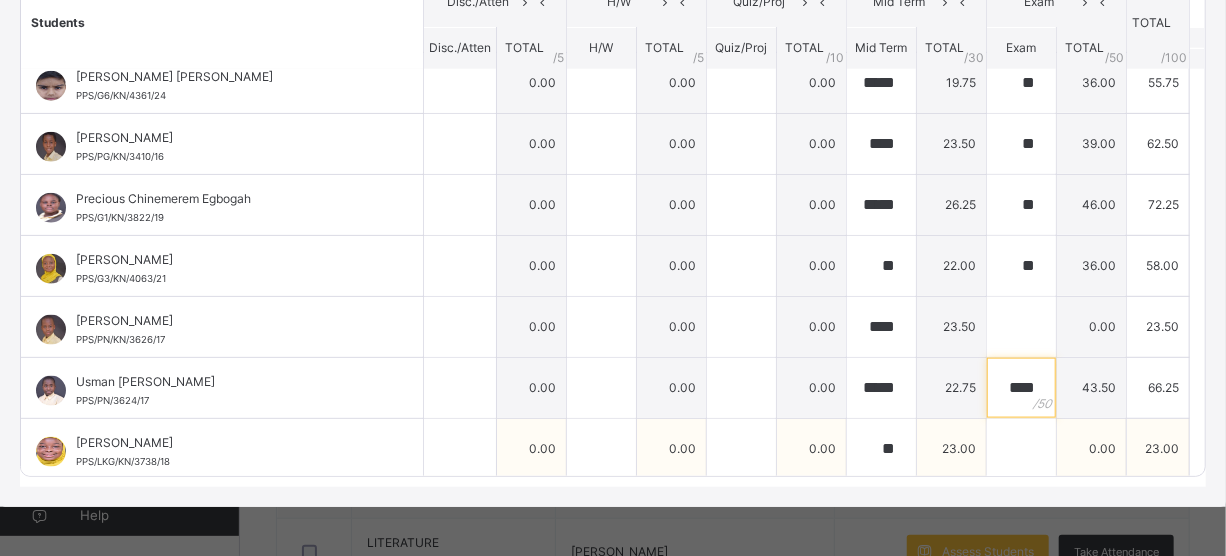 type on "****" 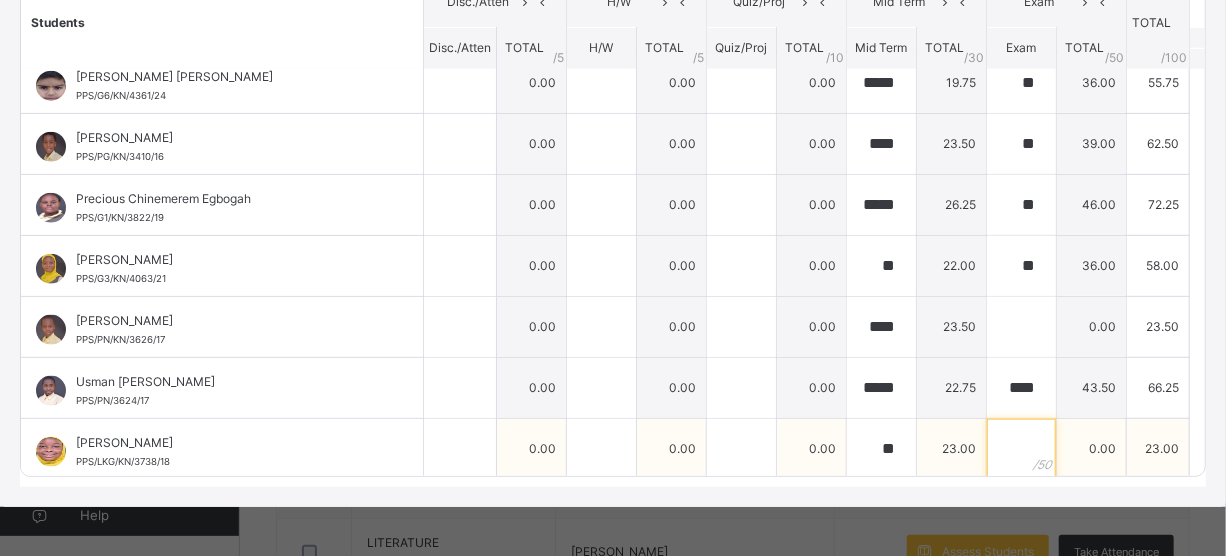 click at bounding box center [1021, 449] 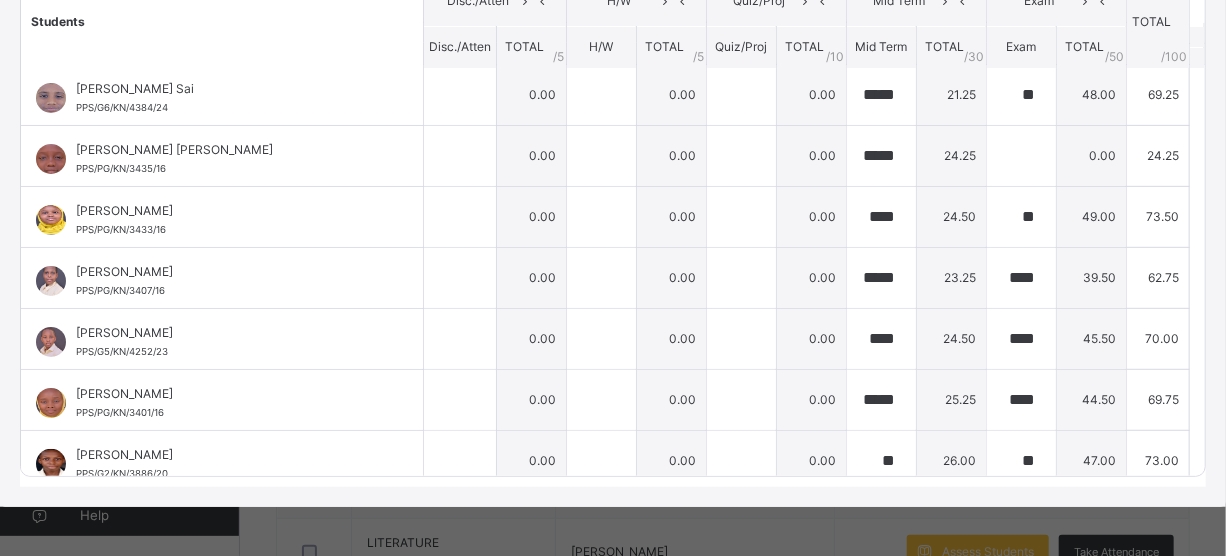 scroll, scrollTop: 0, scrollLeft: 0, axis: both 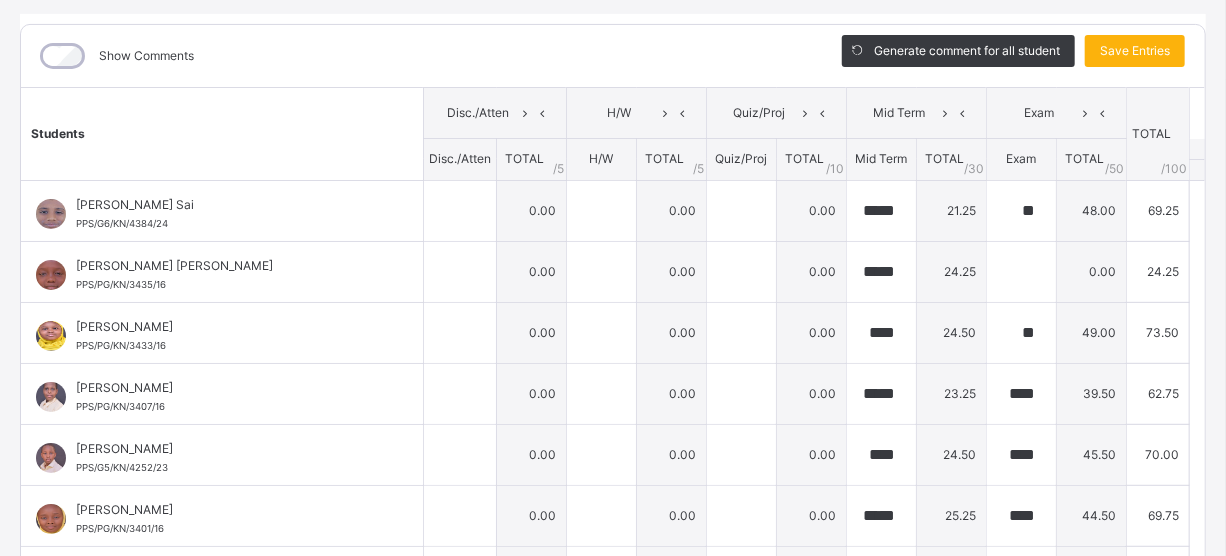 type on "****" 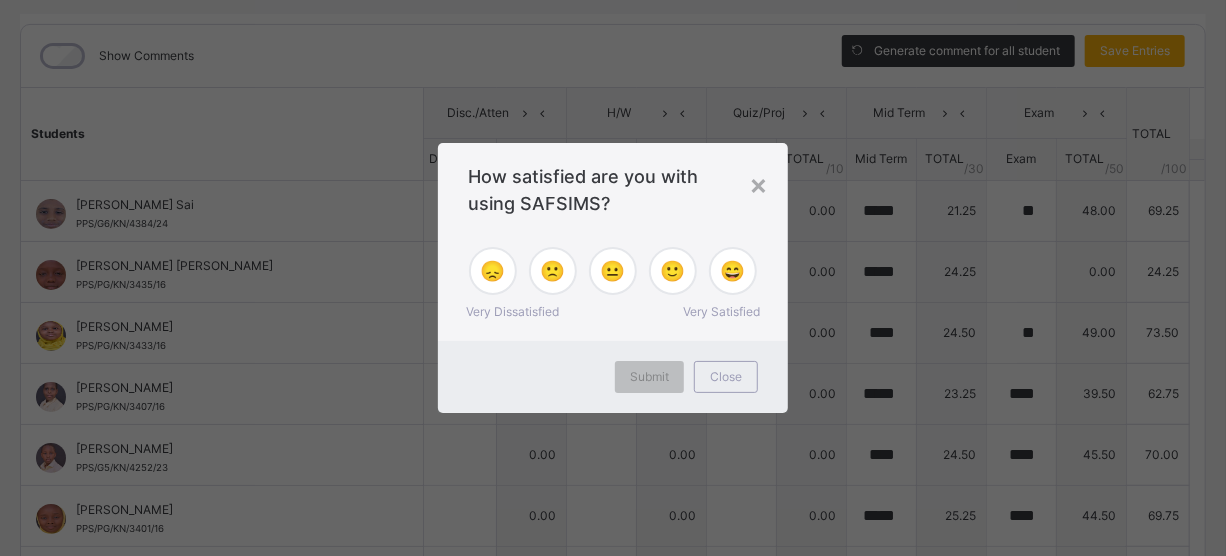 type on "*****" 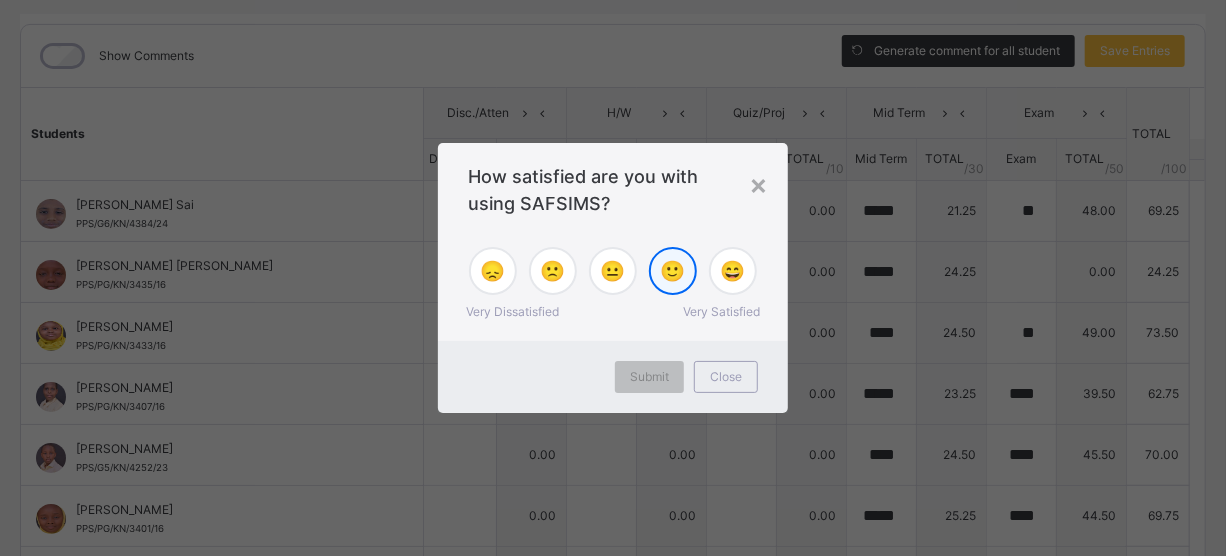 click on "🙂" at bounding box center [673, 271] 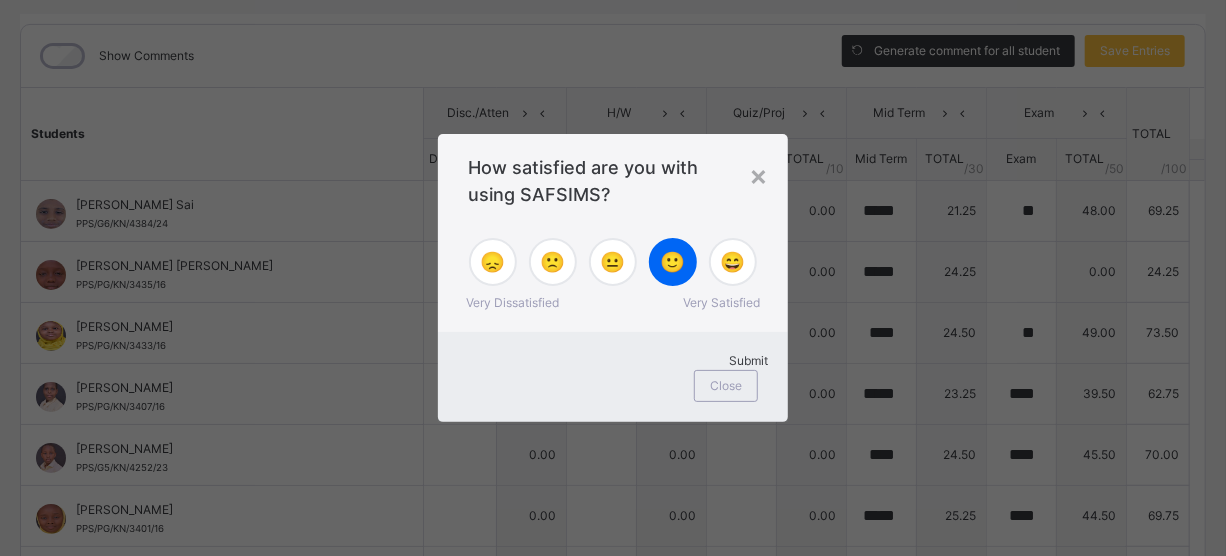 click on "Submit" at bounding box center (613, 361) 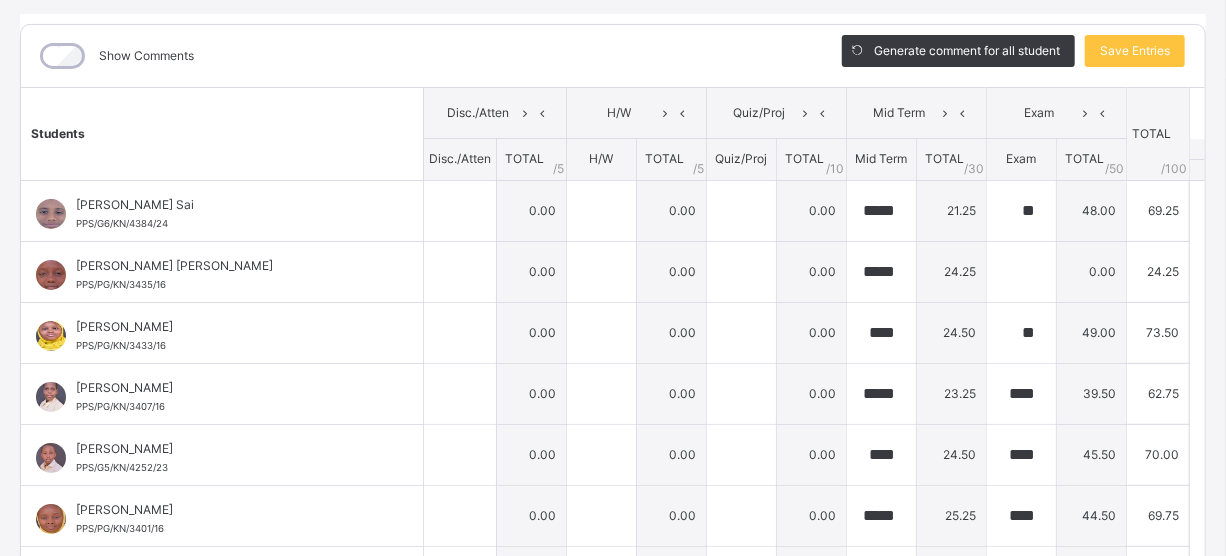 drag, startPoint x: 551, startPoint y: 87, endPoint x: 406, endPoint y: 69, distance: 146.11298 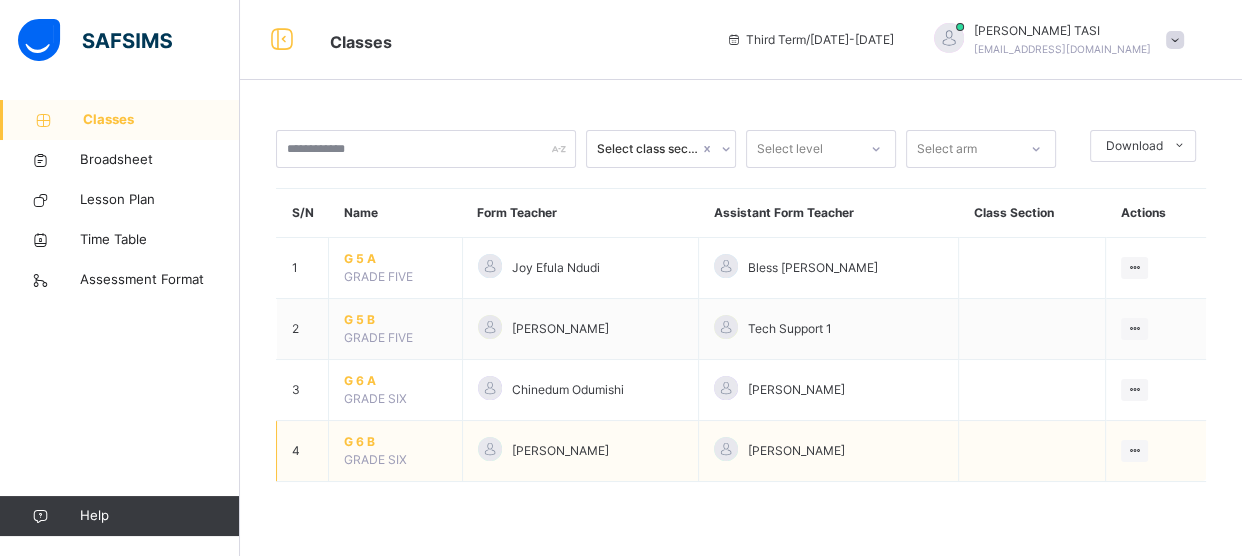 click on "G 6   B" at bounding box center (395, 442) 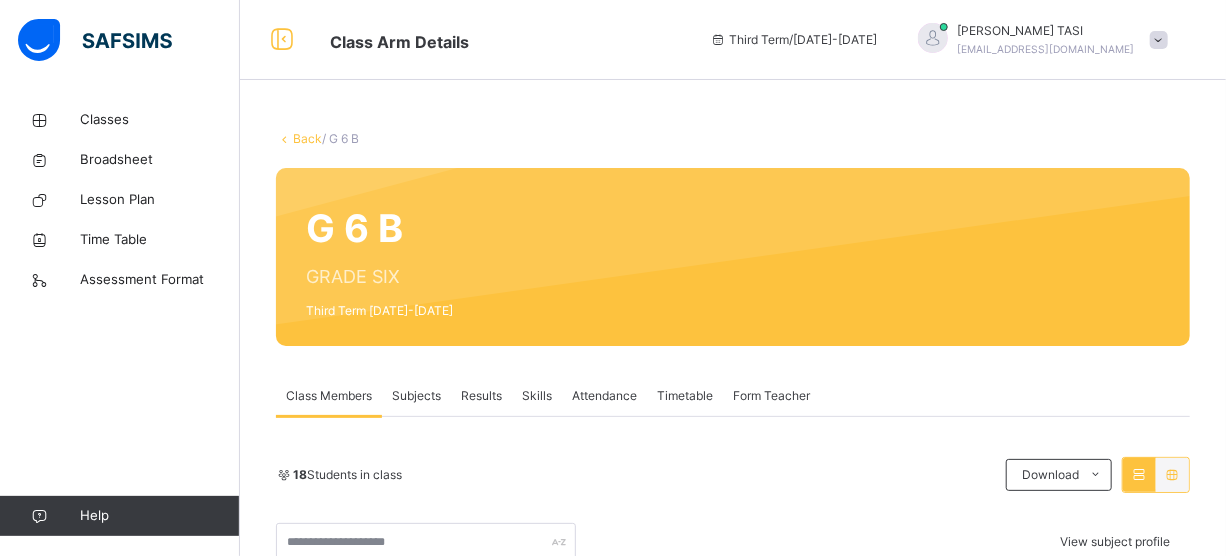 click on "Subjects" at bounding box center [416, 396] 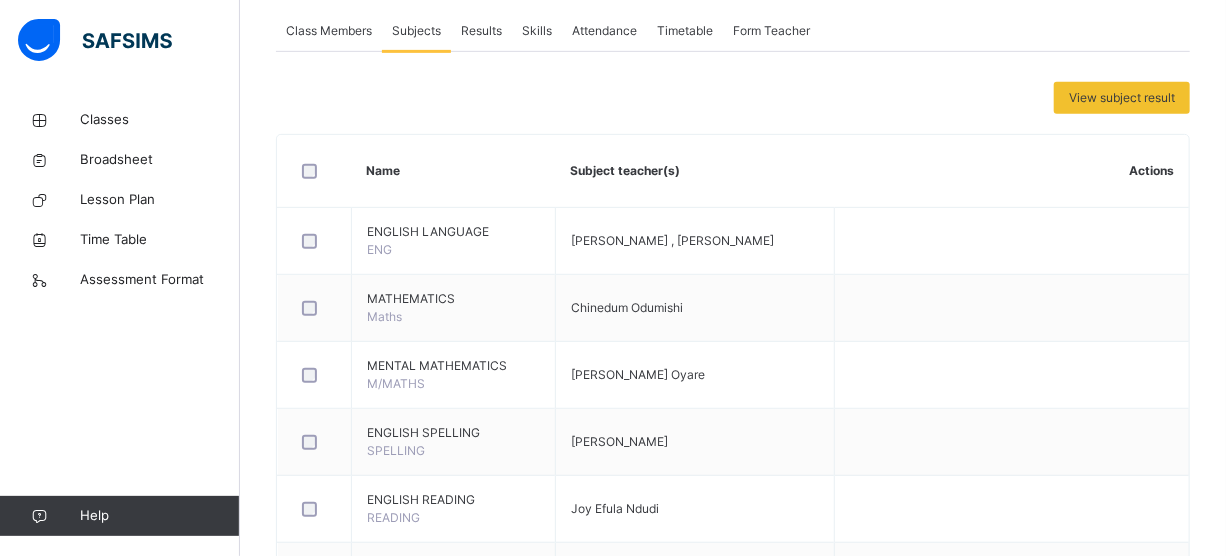 scroll, scrollTop: 414, scrollLeft: 0, axis: vertical 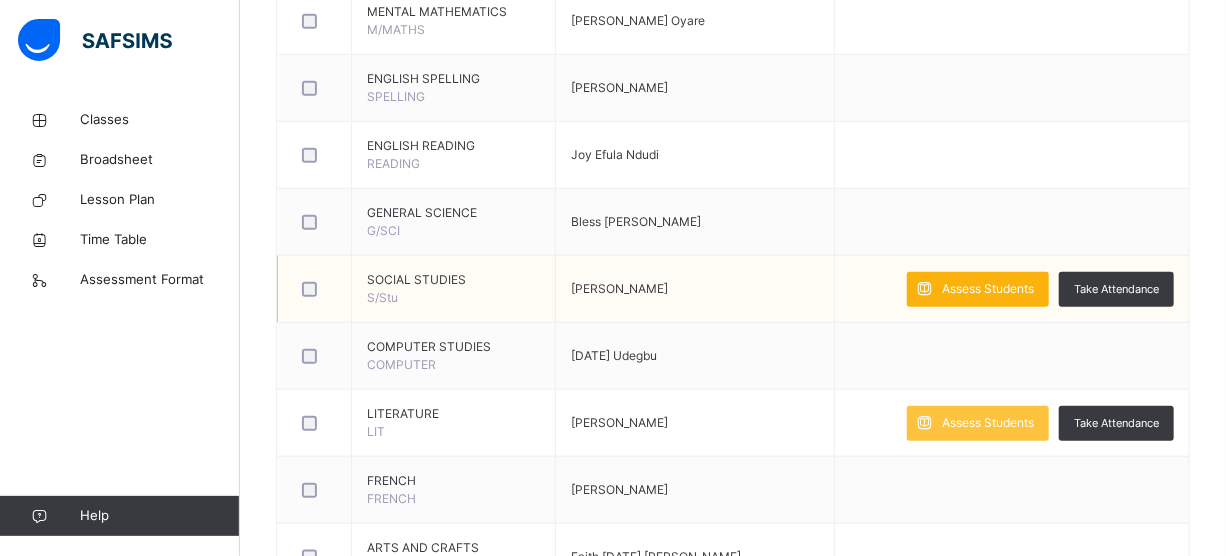 click on "Assess Students" at bounding box center (988, 289) 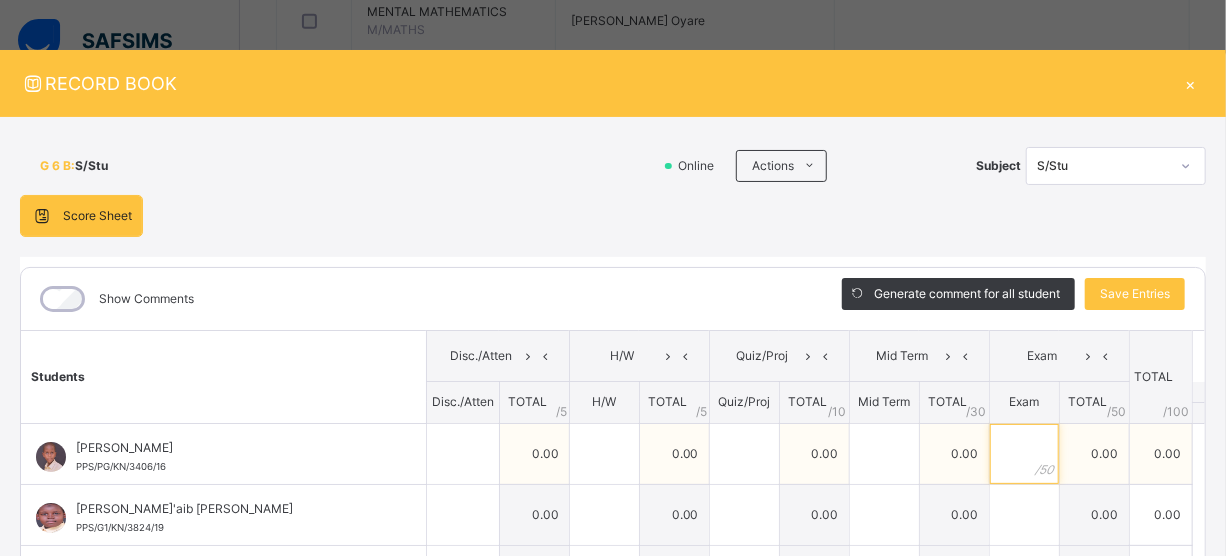 click at bounding box center [1024, 454] 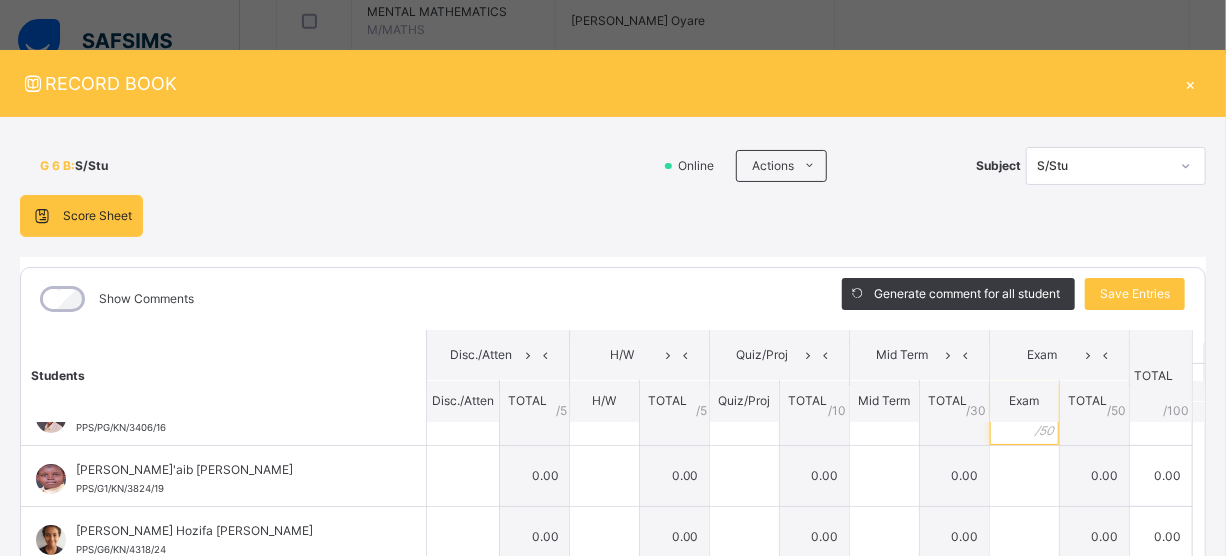 scroll, scrollTop: 0, scrollLeft: 0, axis: both 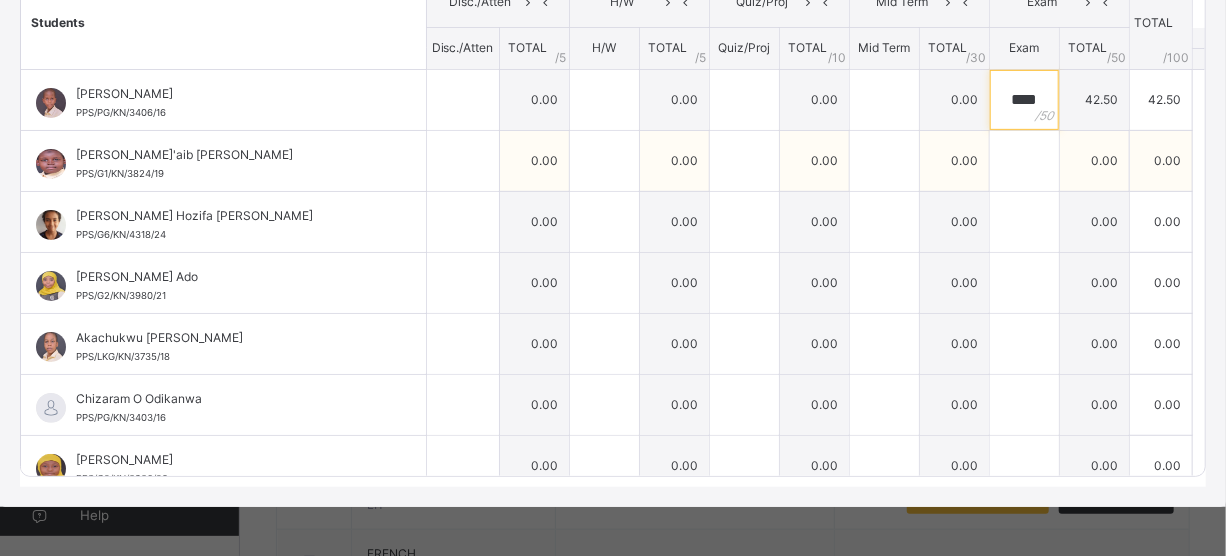 type on "****" 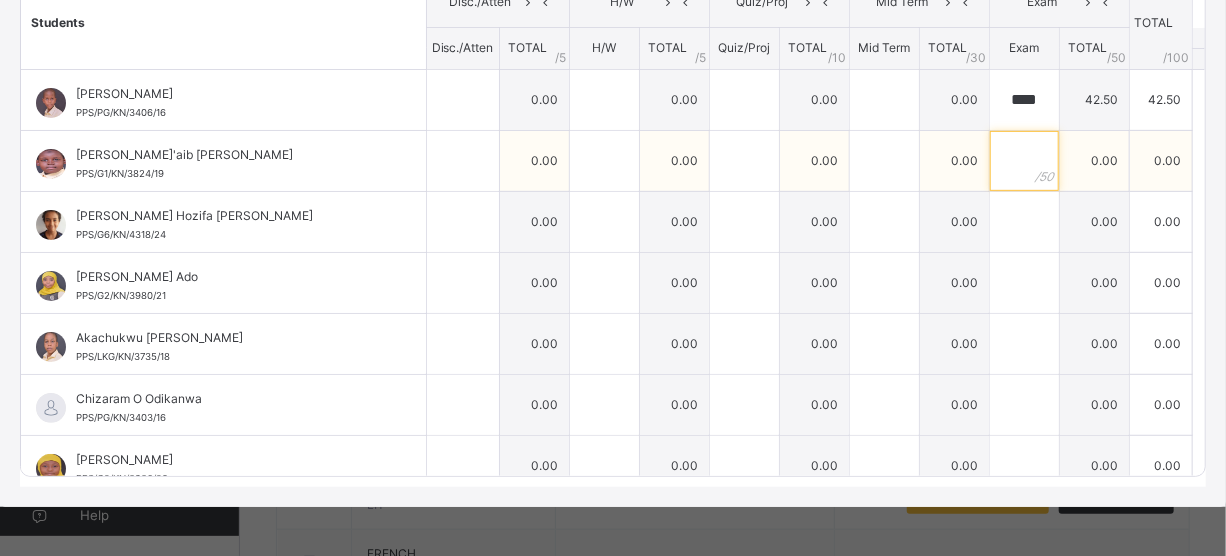 click at bounding box center (1024, 161) 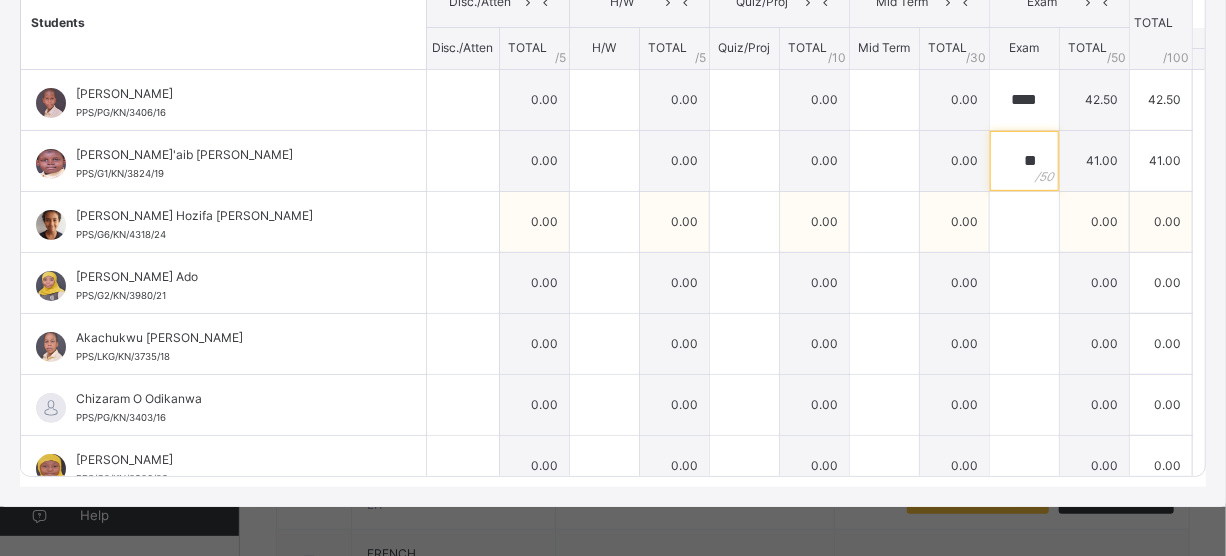 type on "**" 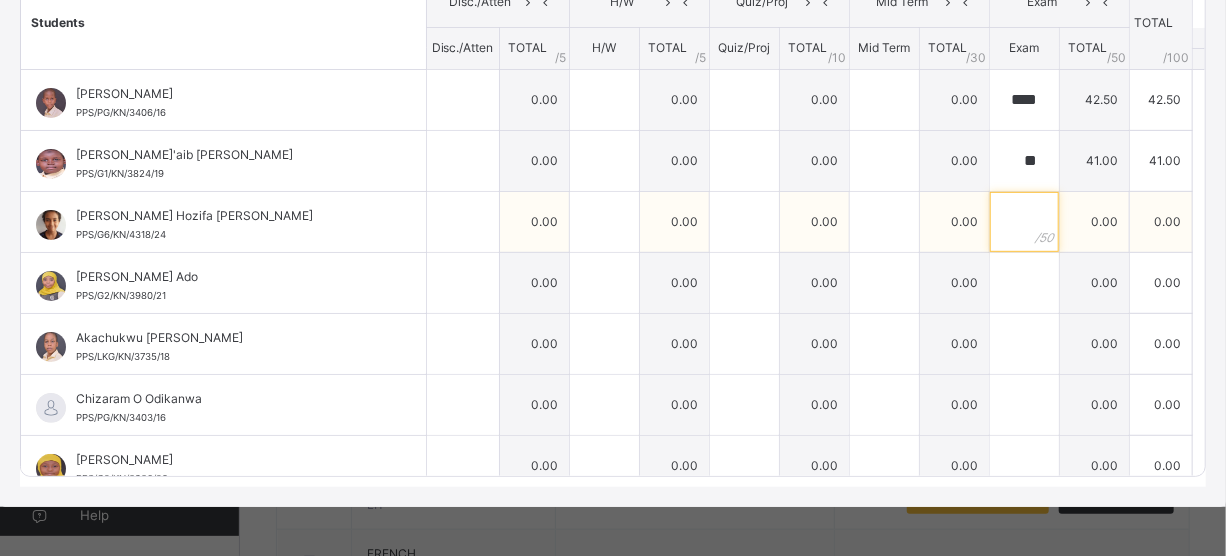 click at bounding box center [1024, 222] 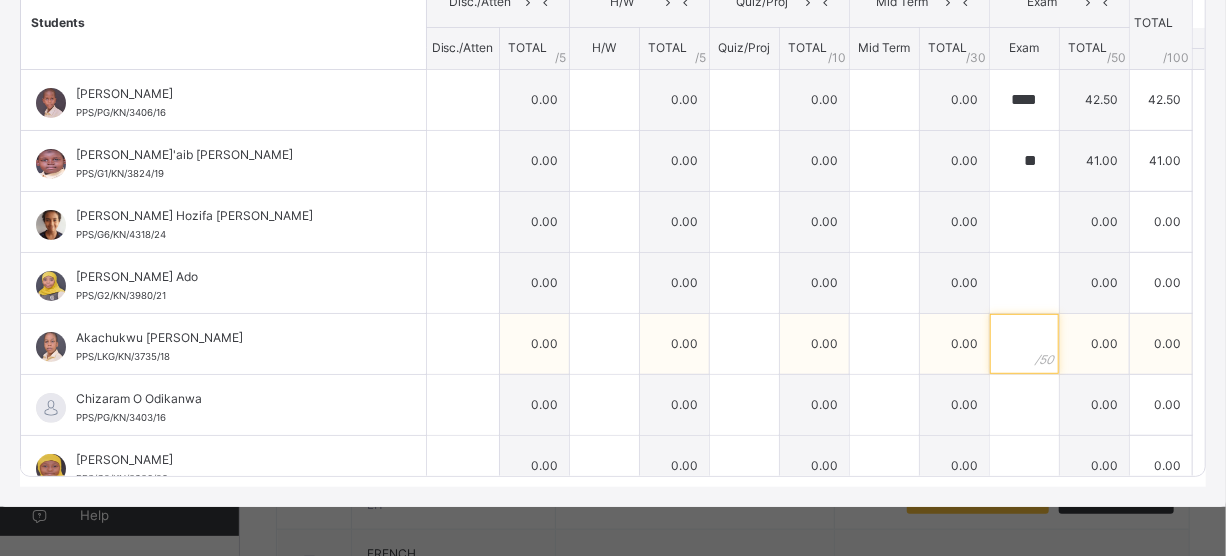 click at bounding box center [1024, 344] 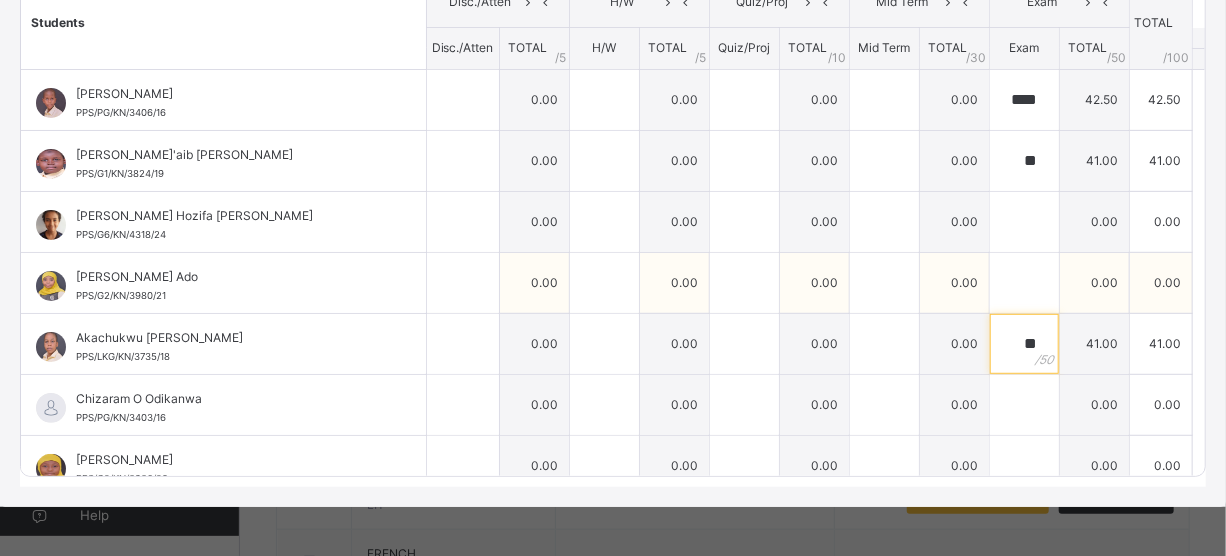type on "**" 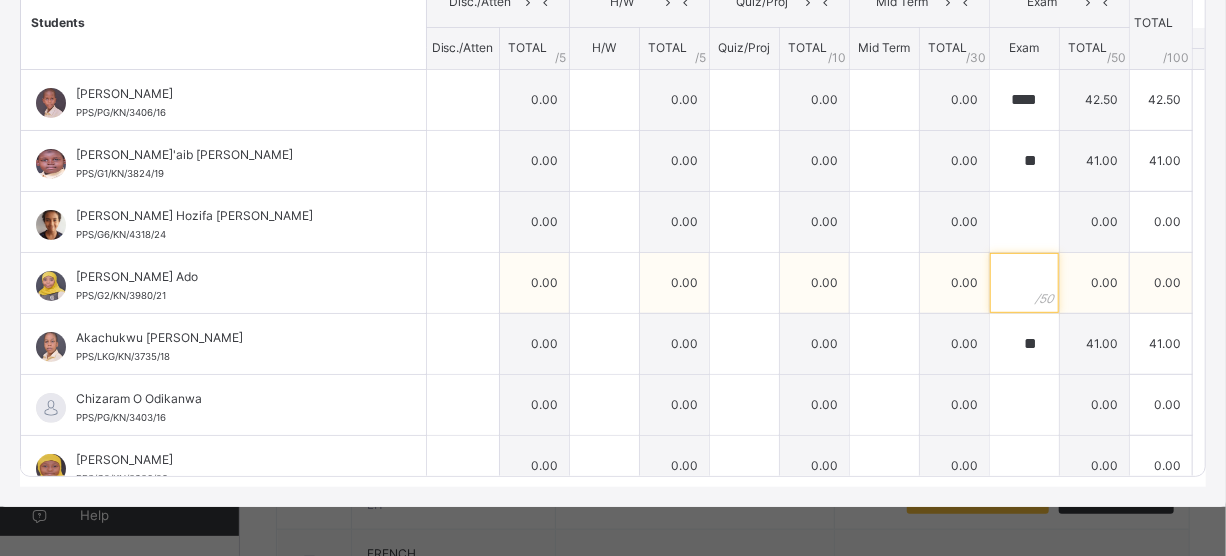 click at bounding box center [1024, 283] 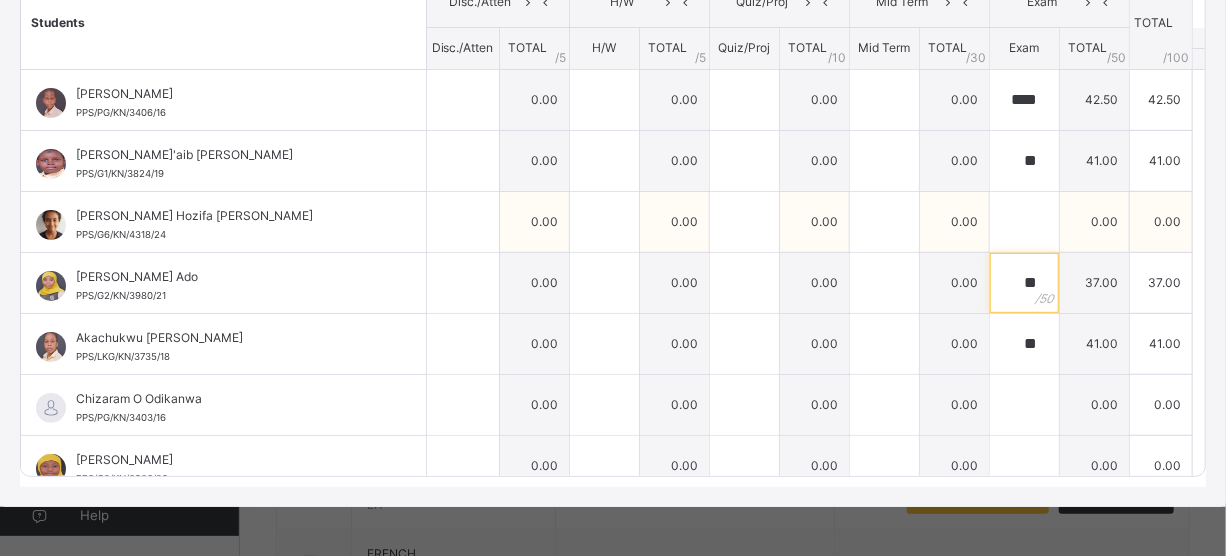 type on "**" 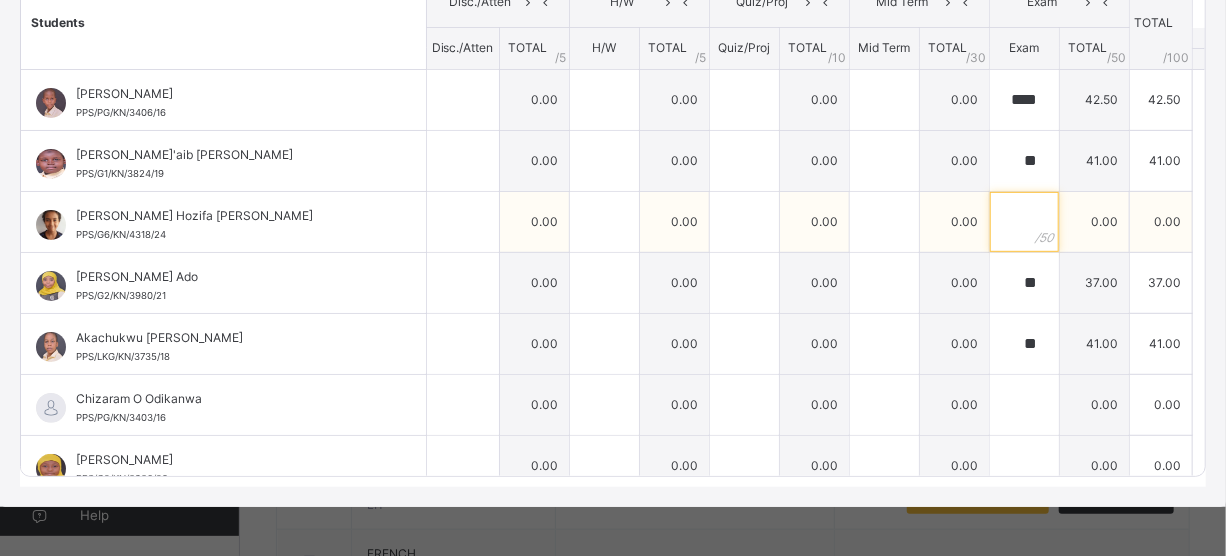 click at bounding box center [1024, 222] 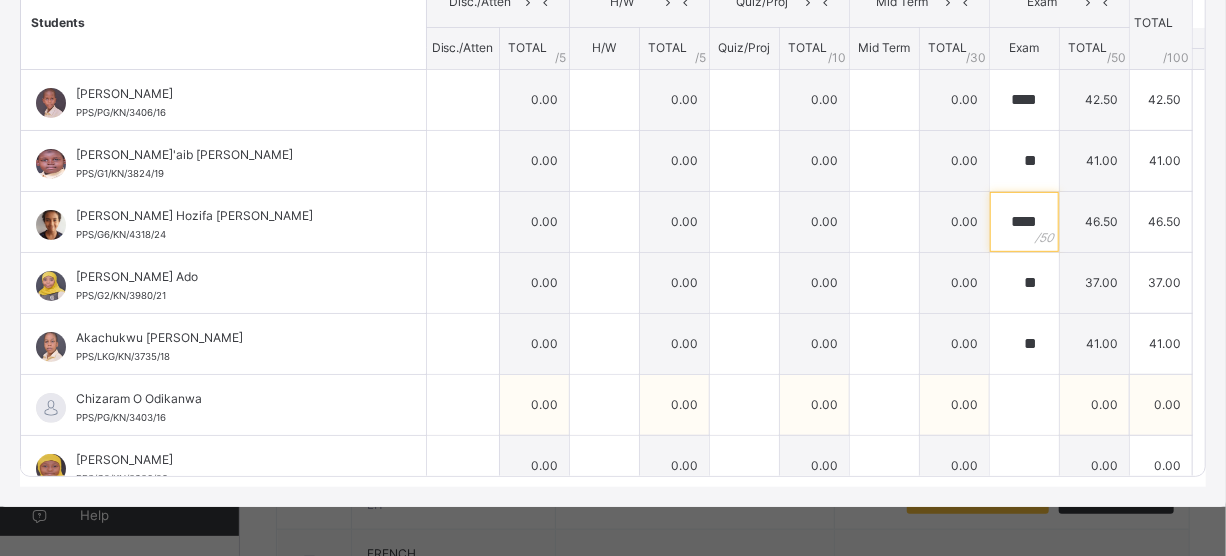 type on "****" 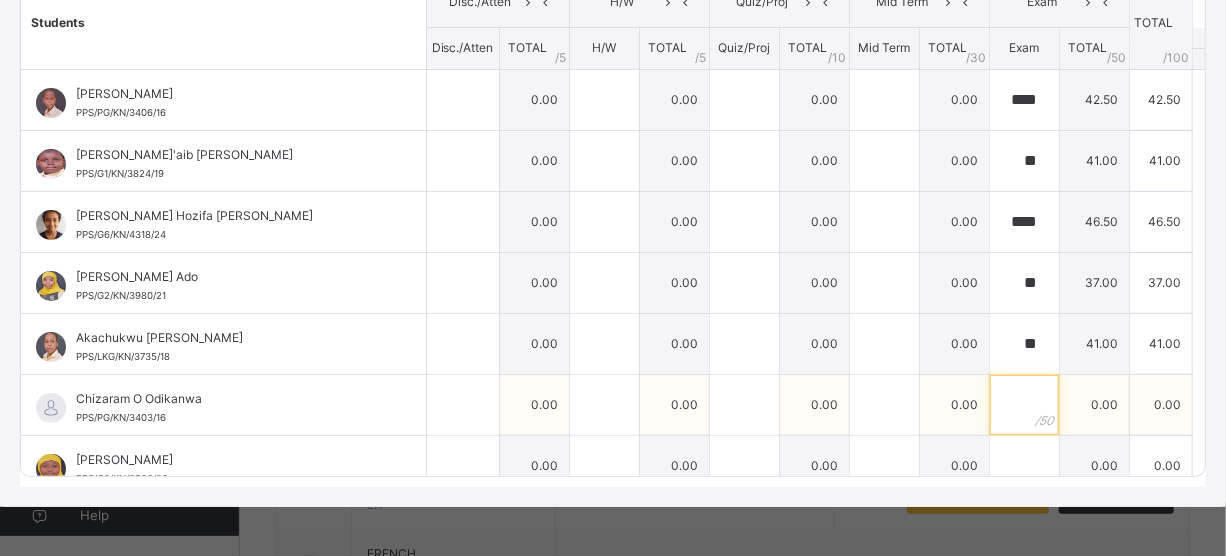 click at bounding box center [1024, 405] 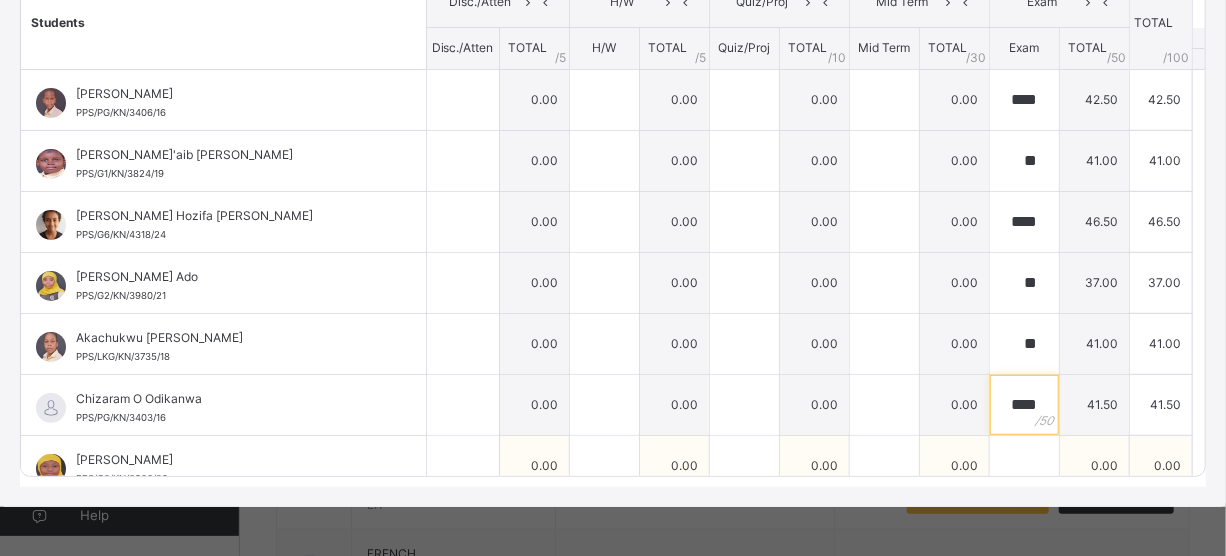 type on "****" 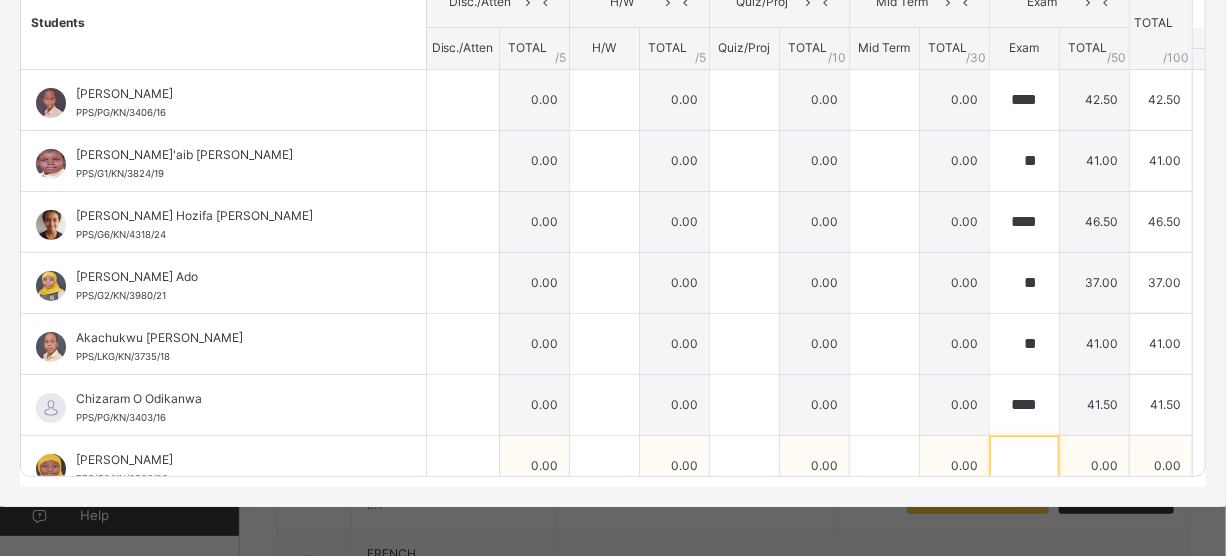 click at bounding box center [1024, 466] 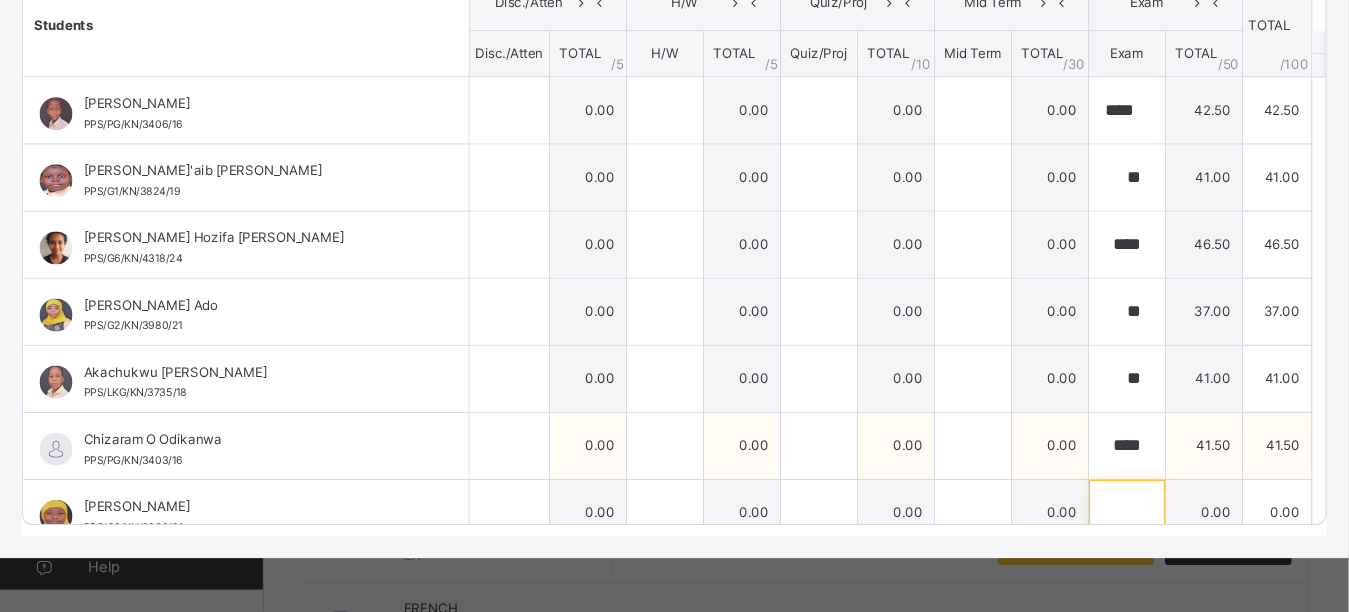 scroll, scrollTop: 645, scrollLeft: 0, axis: vertical 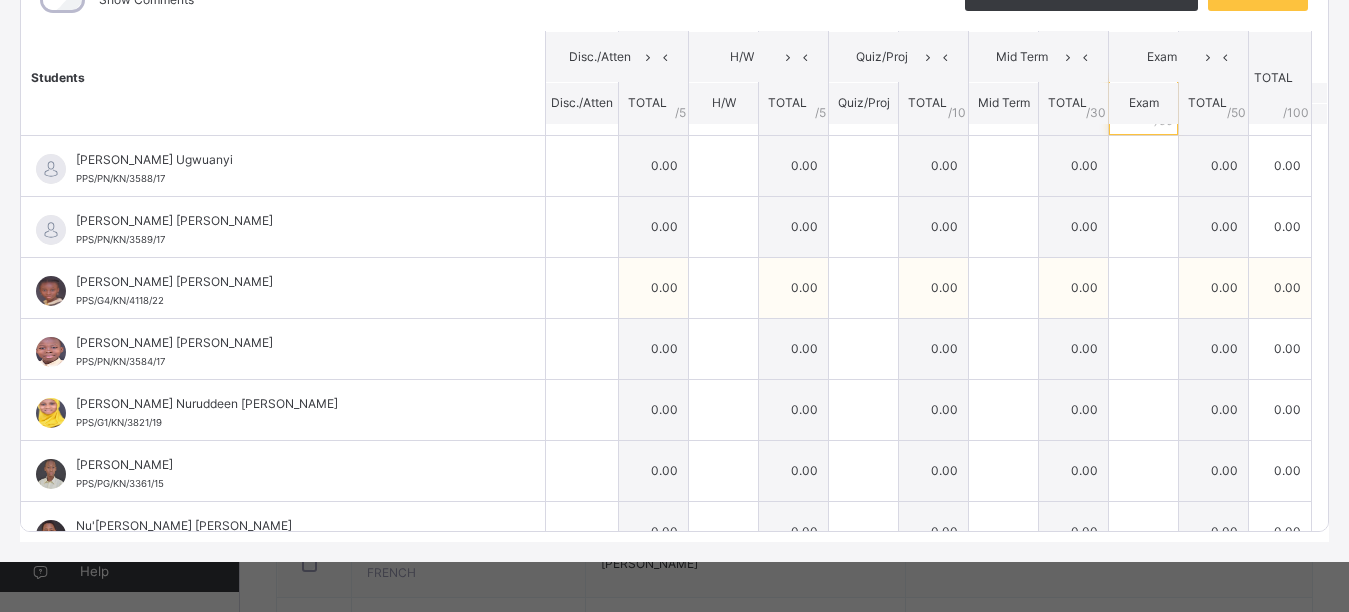 type on "****" 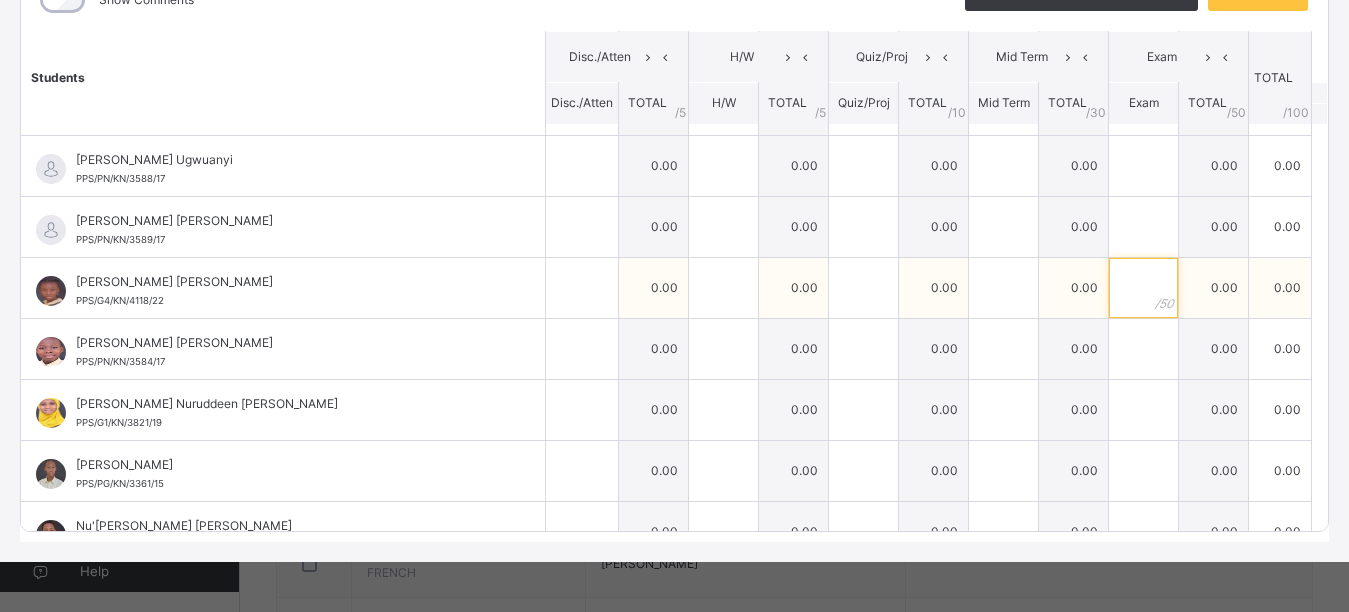 click at bounding box center [1143, 288] 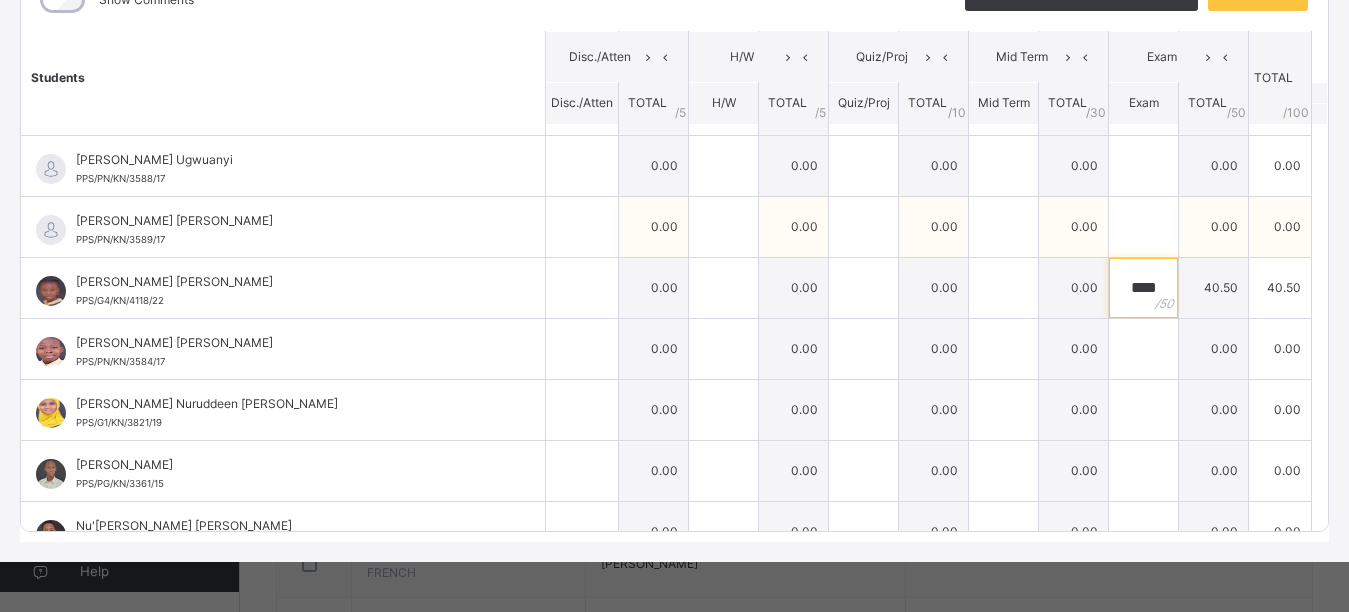 type on "****" 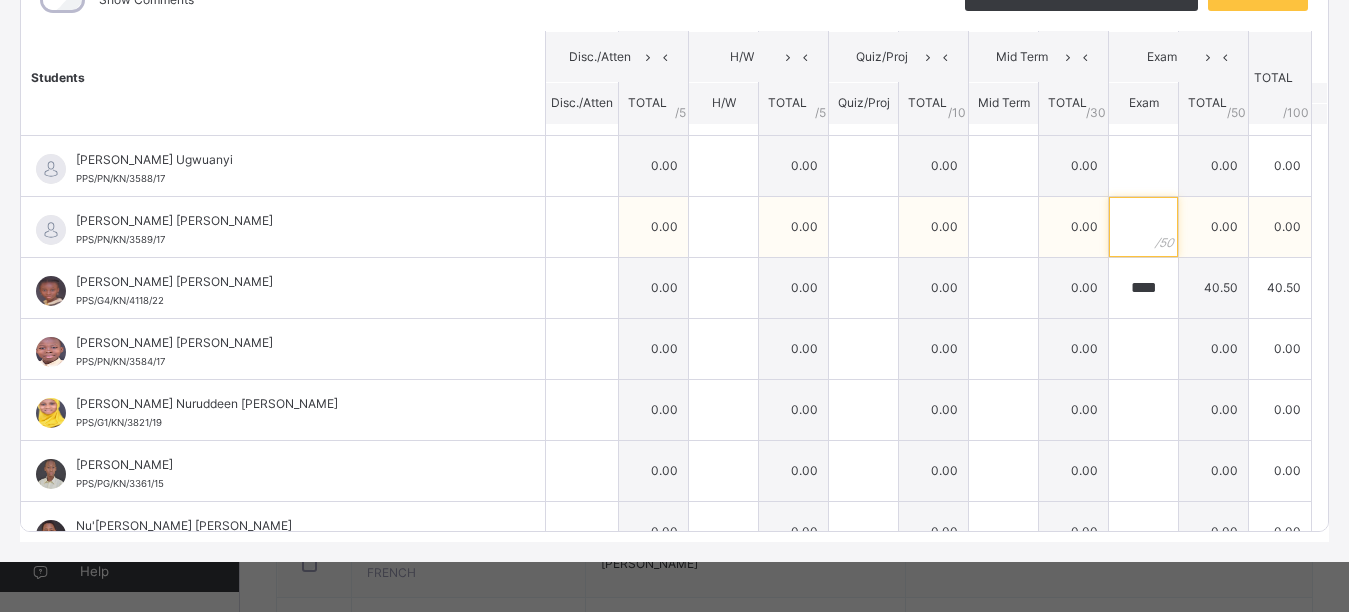 click at bounding box center (1143, 227) 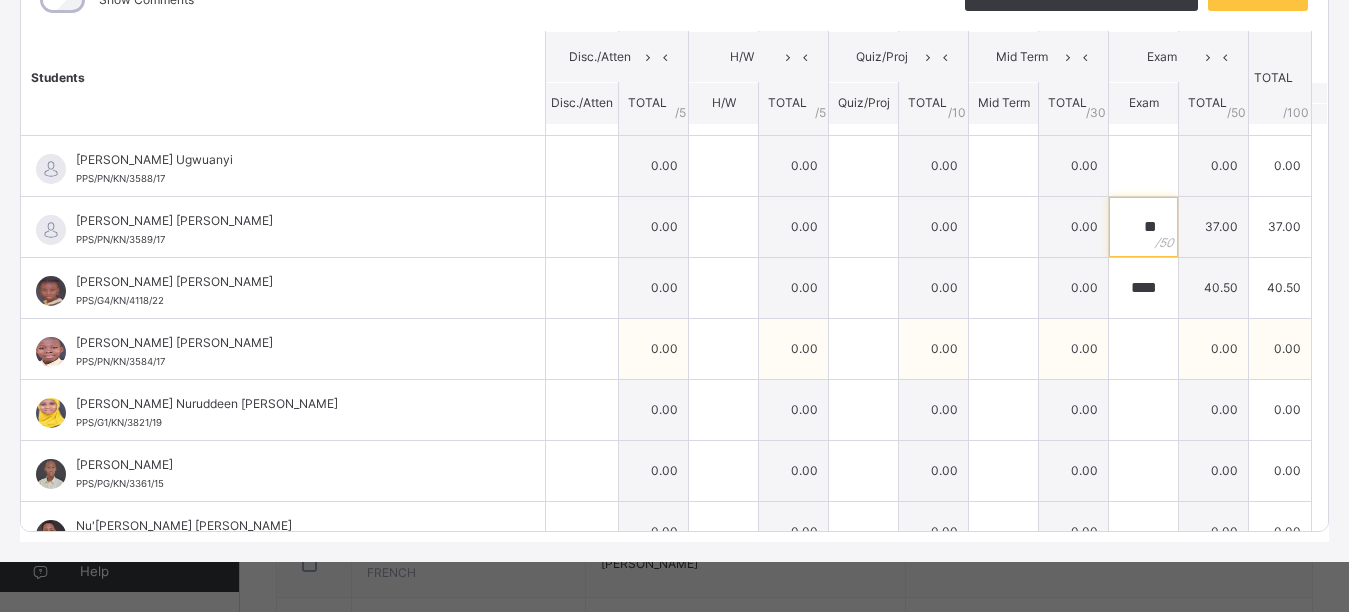 type on "**" 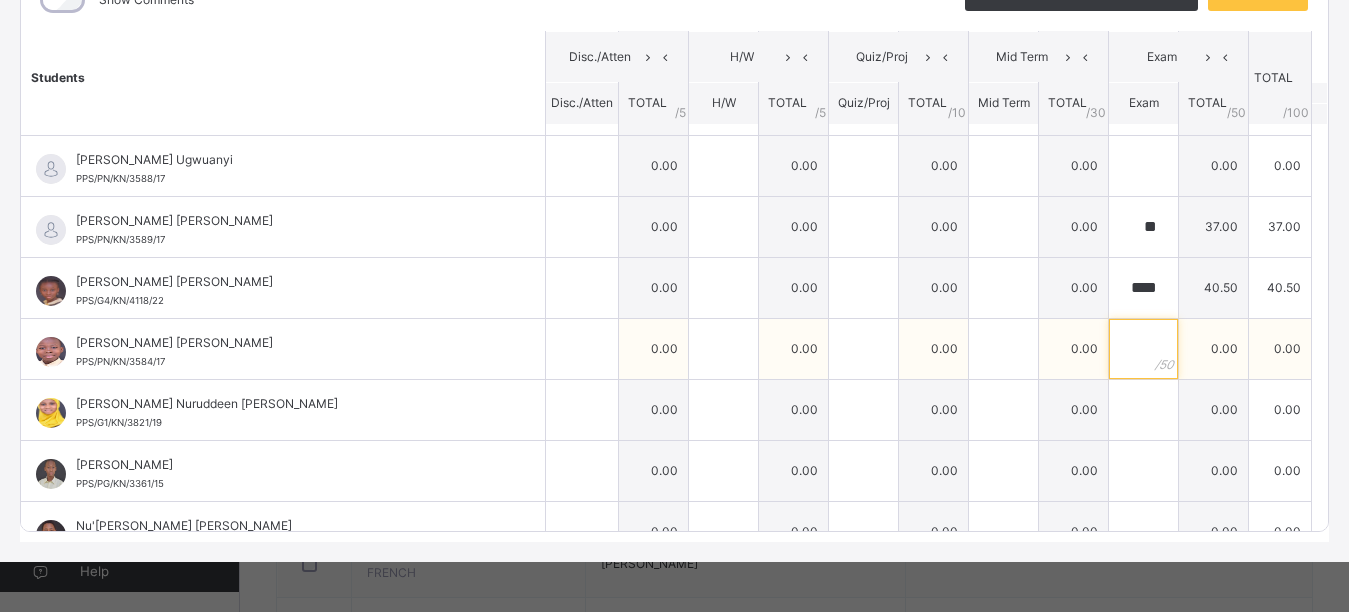 click at bounding box center (1143, 349) 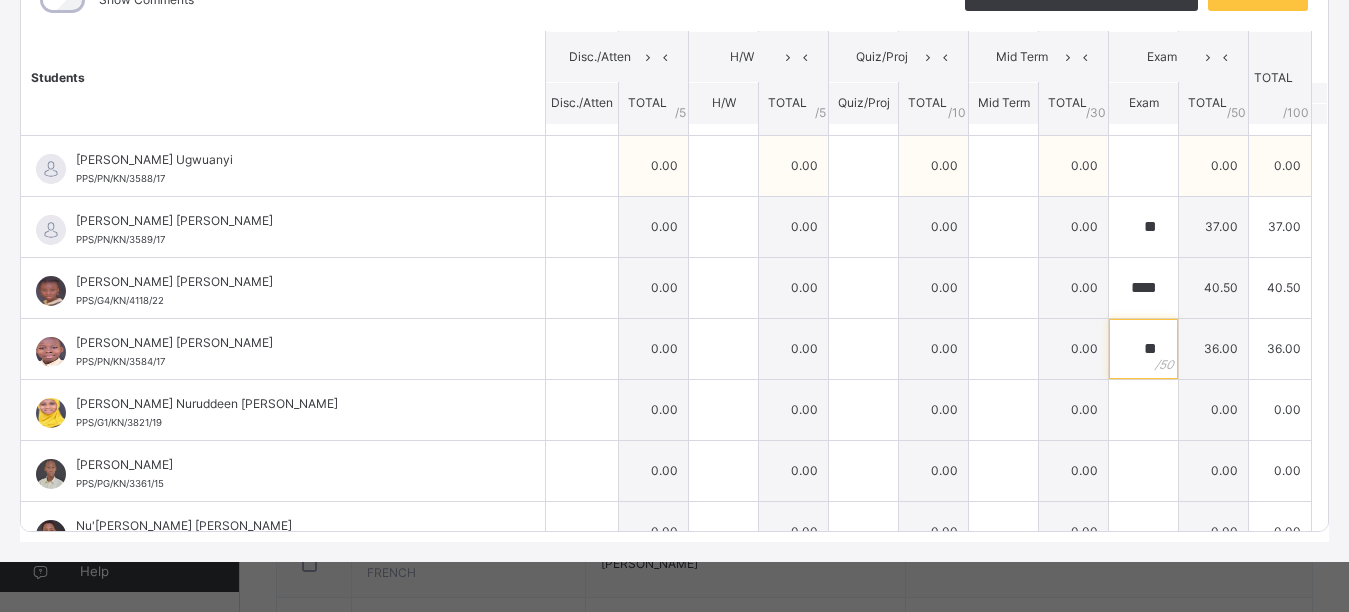 type on "**" 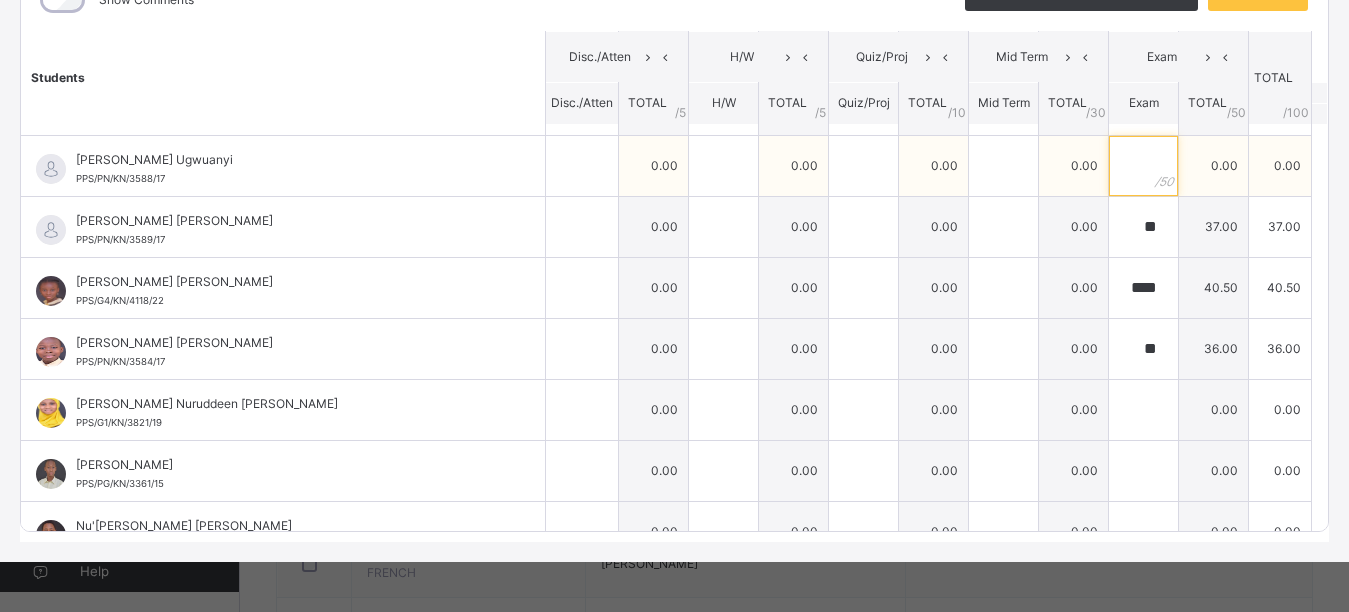 click at bounding box center (1143, 166) 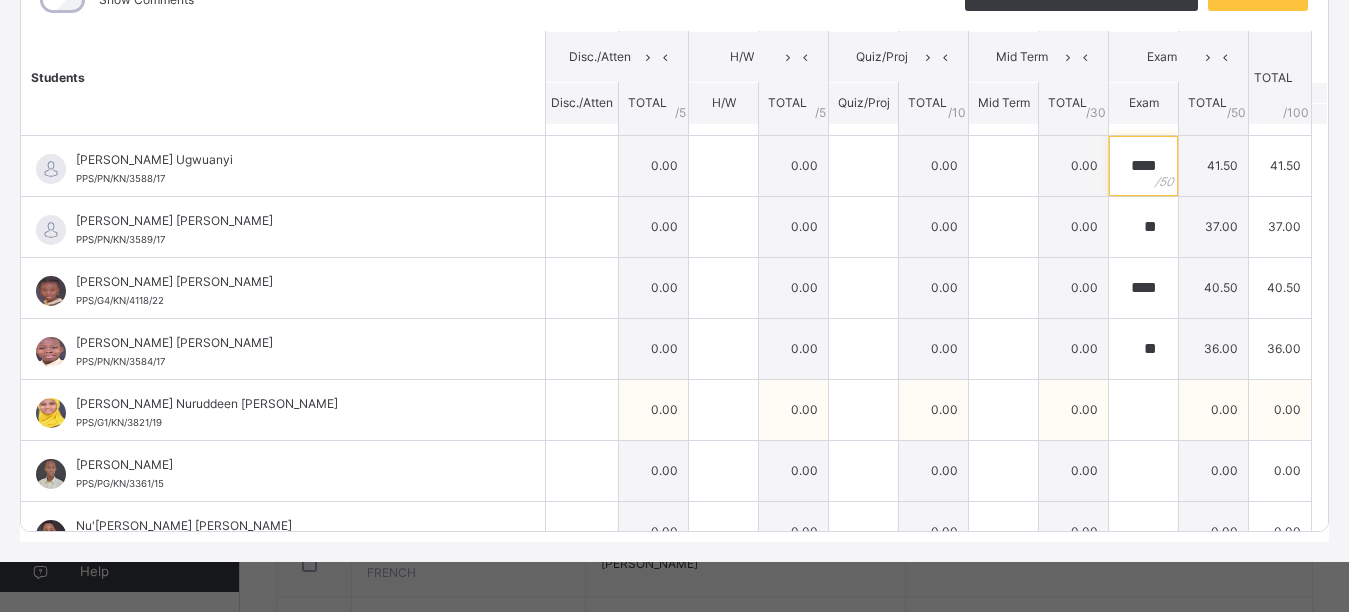 type on "****" 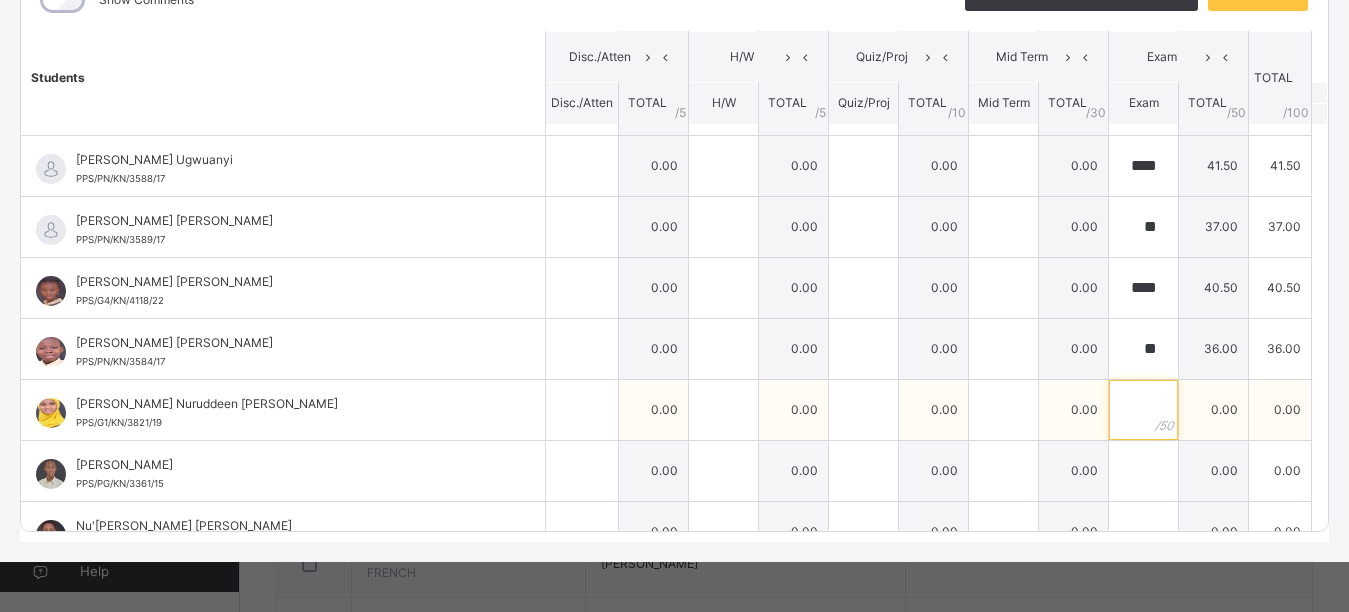 click at bounding box center [1143, 410] 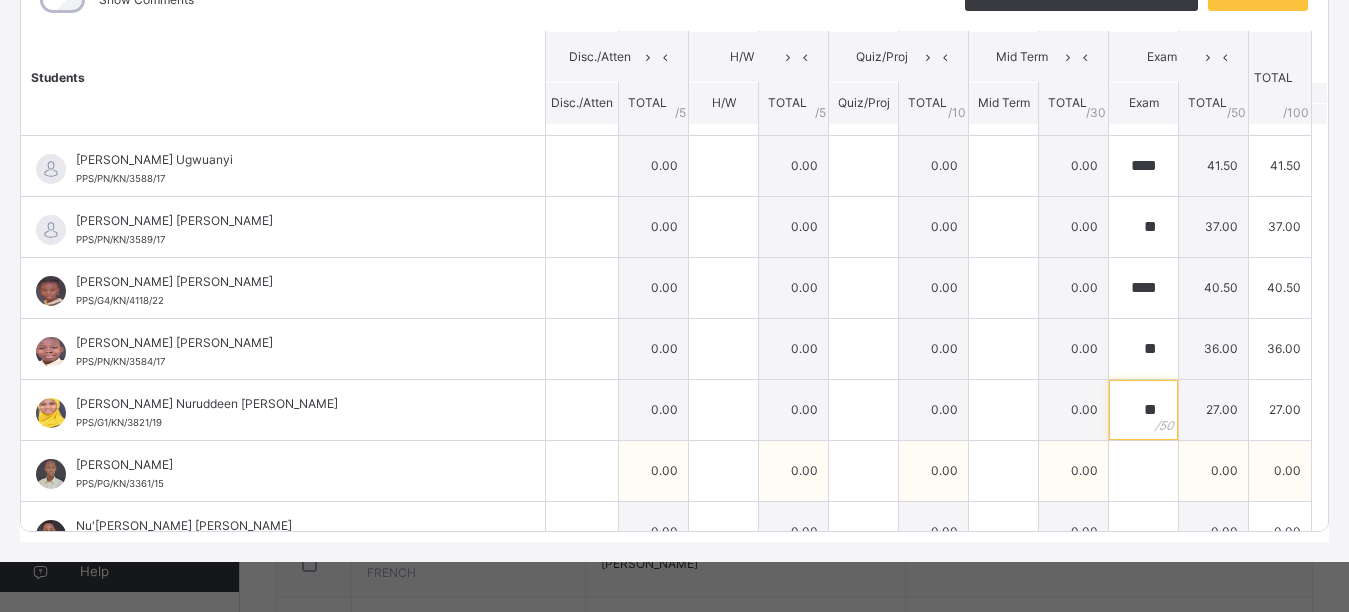 type on "**" 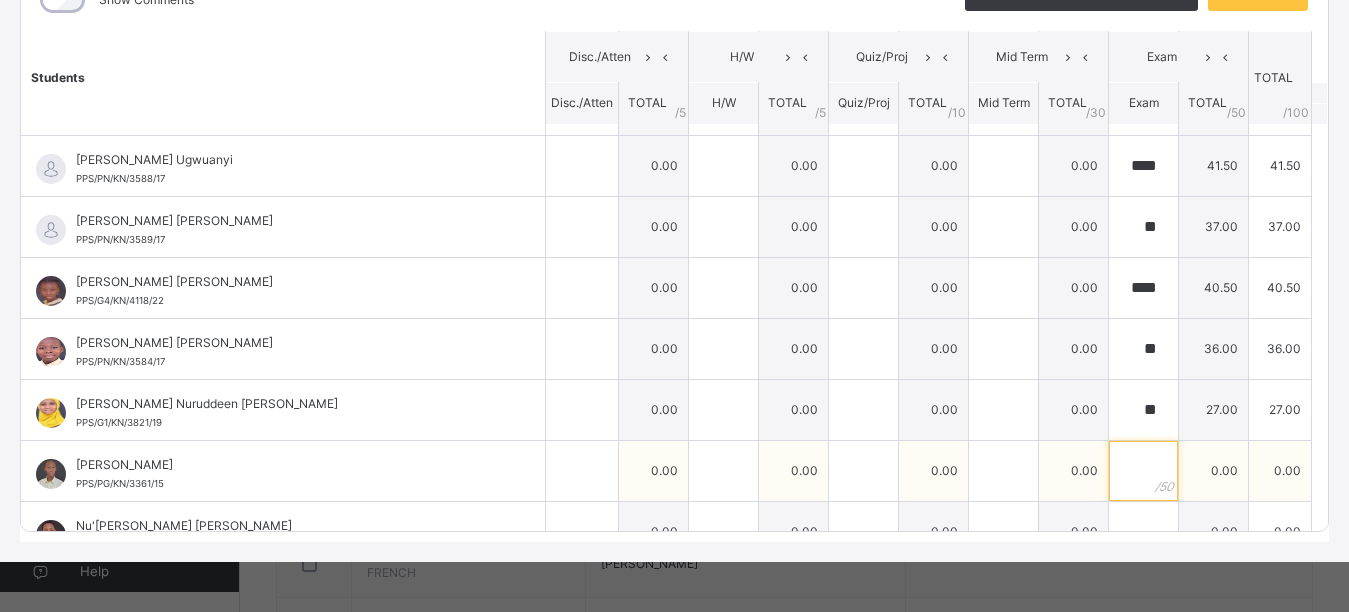 click at bounding box center (1143, 471) 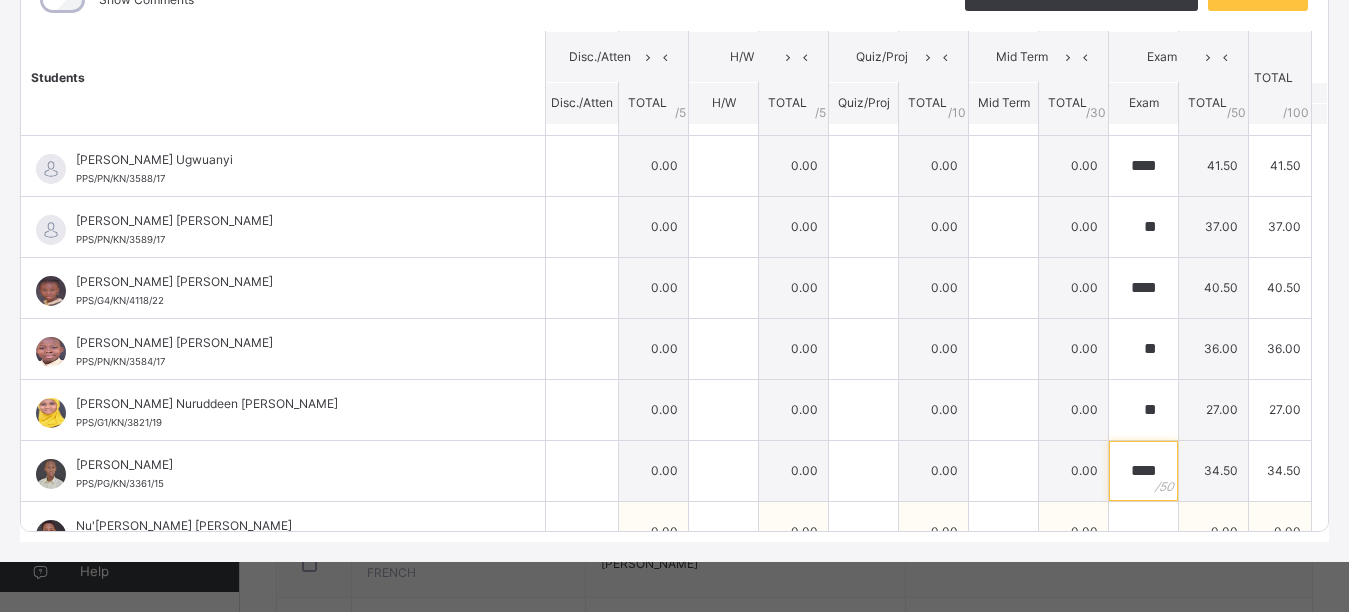 type on "****" 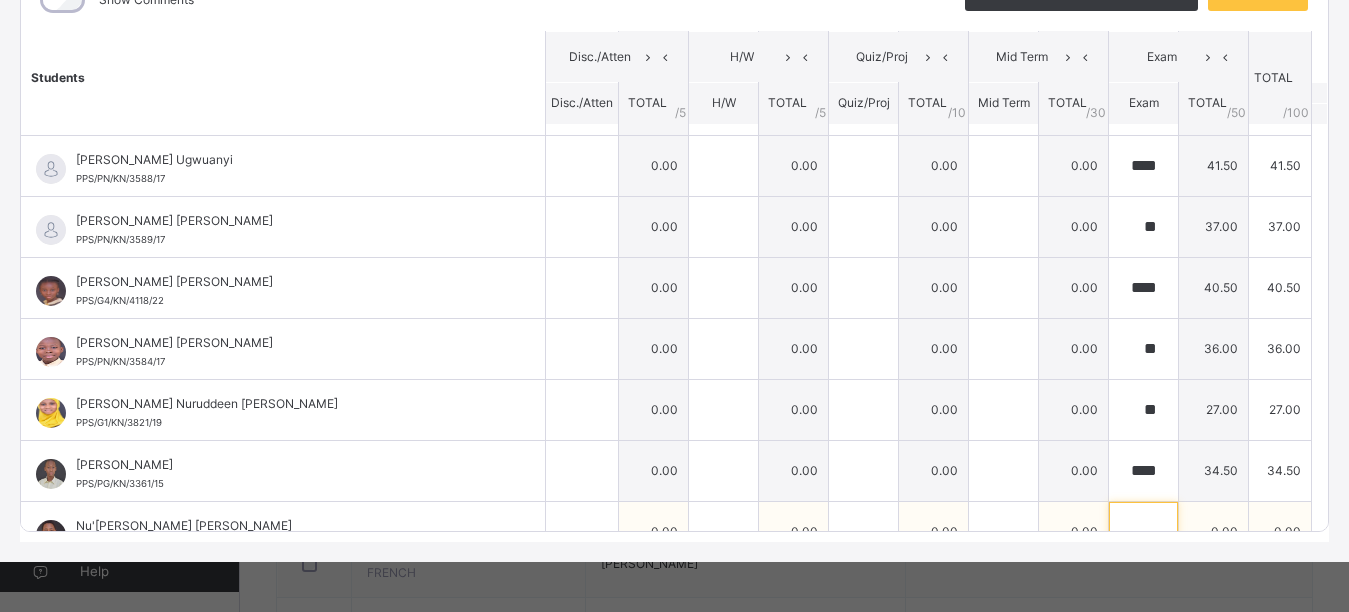 click at bounding box center (1143, 532) 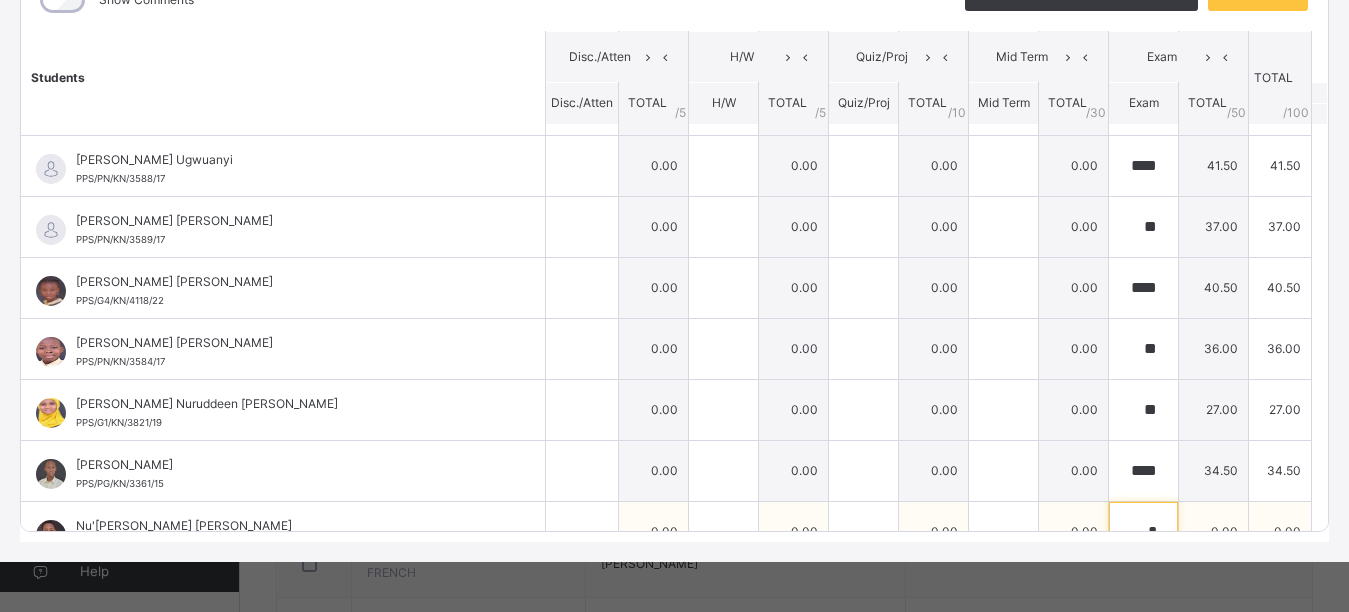scroll, scrollTop: 427, scrollLeft: 0, axis: vertical 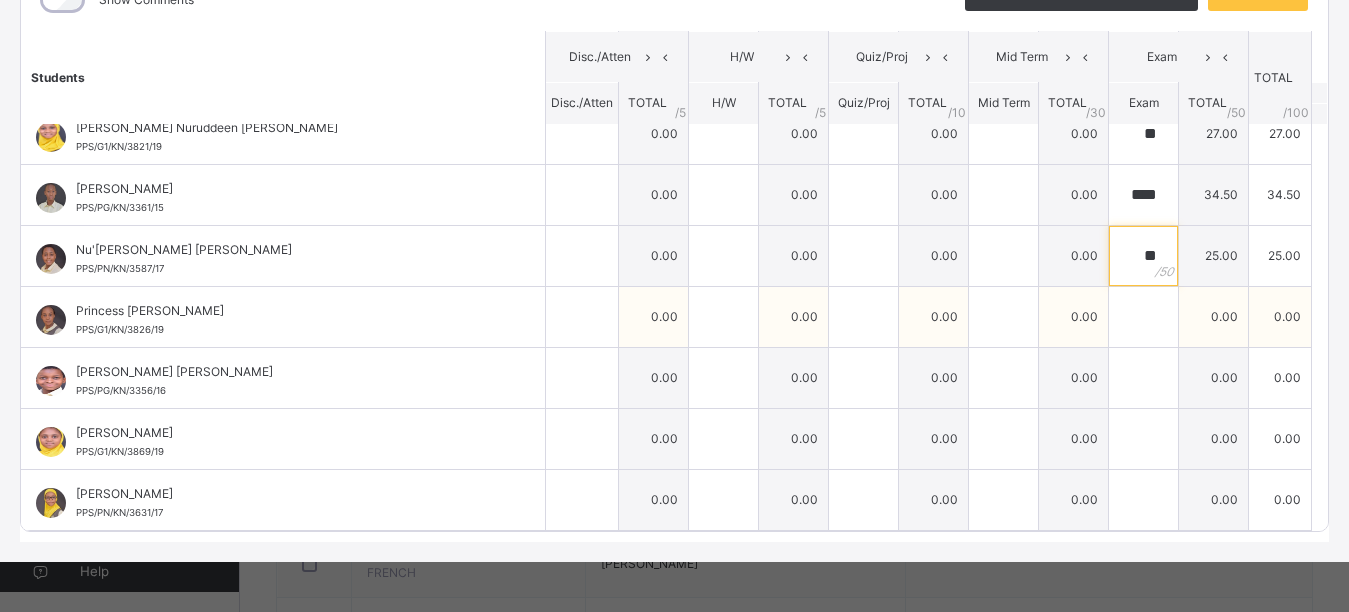 type on "**" 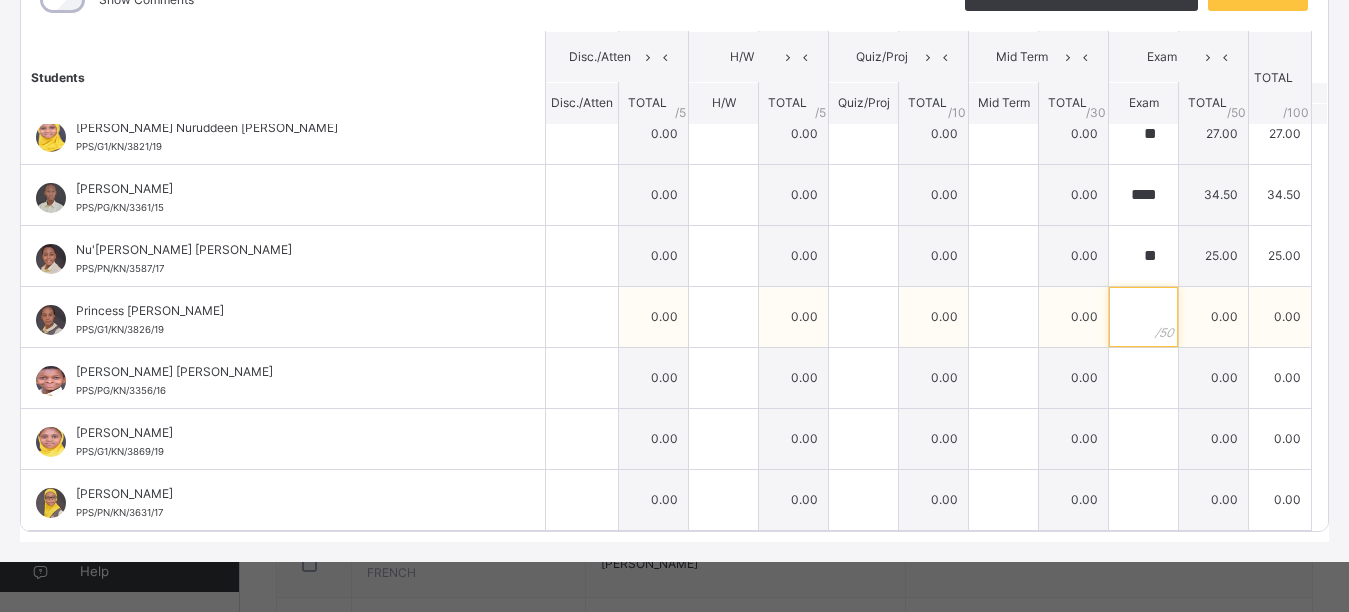 click at bounding box center (1143, 317) 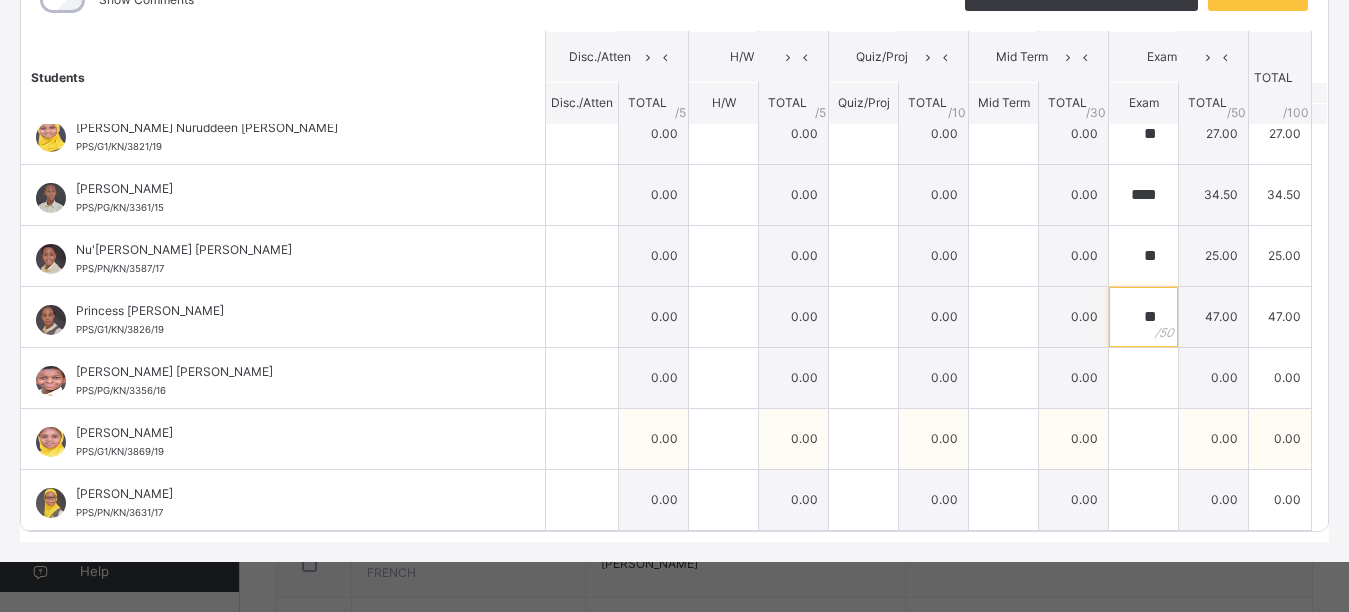 type on "**" 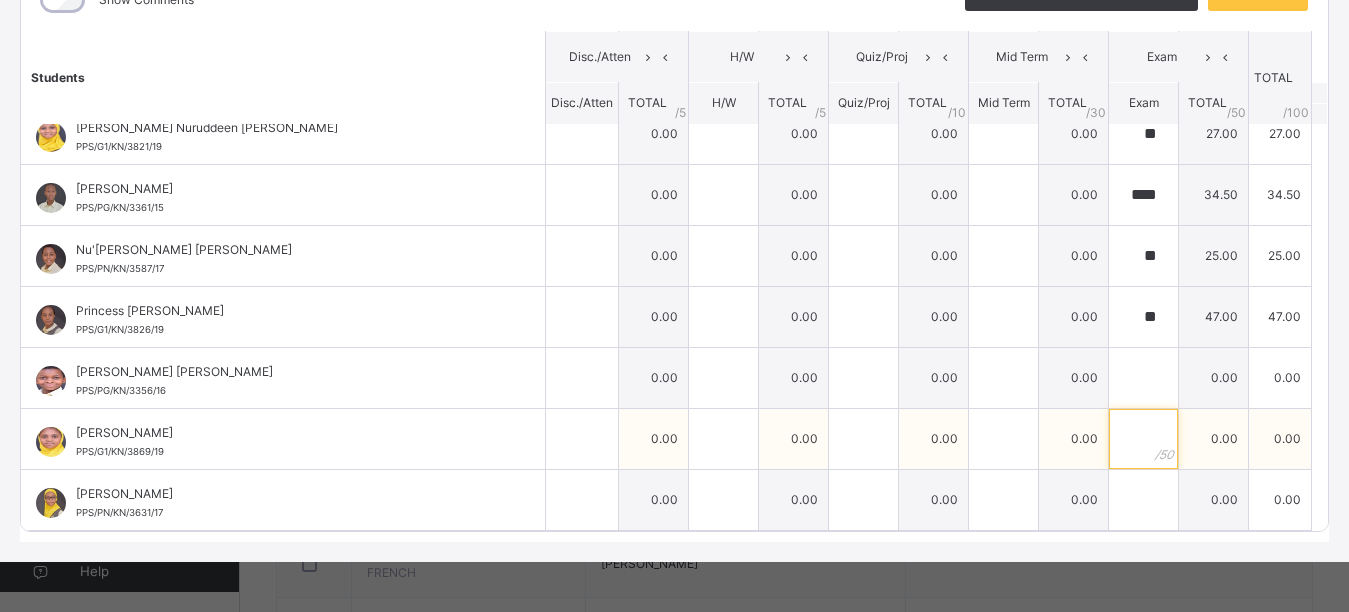 click at bounding box center (1143, 439) 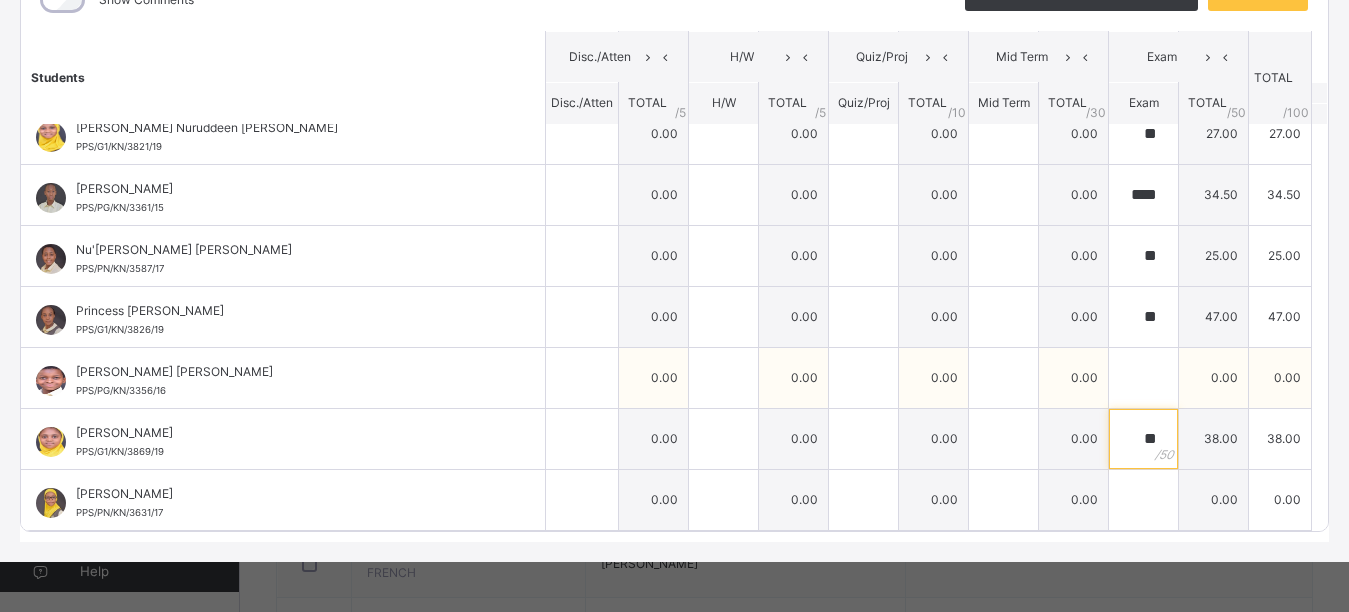 type on "**" 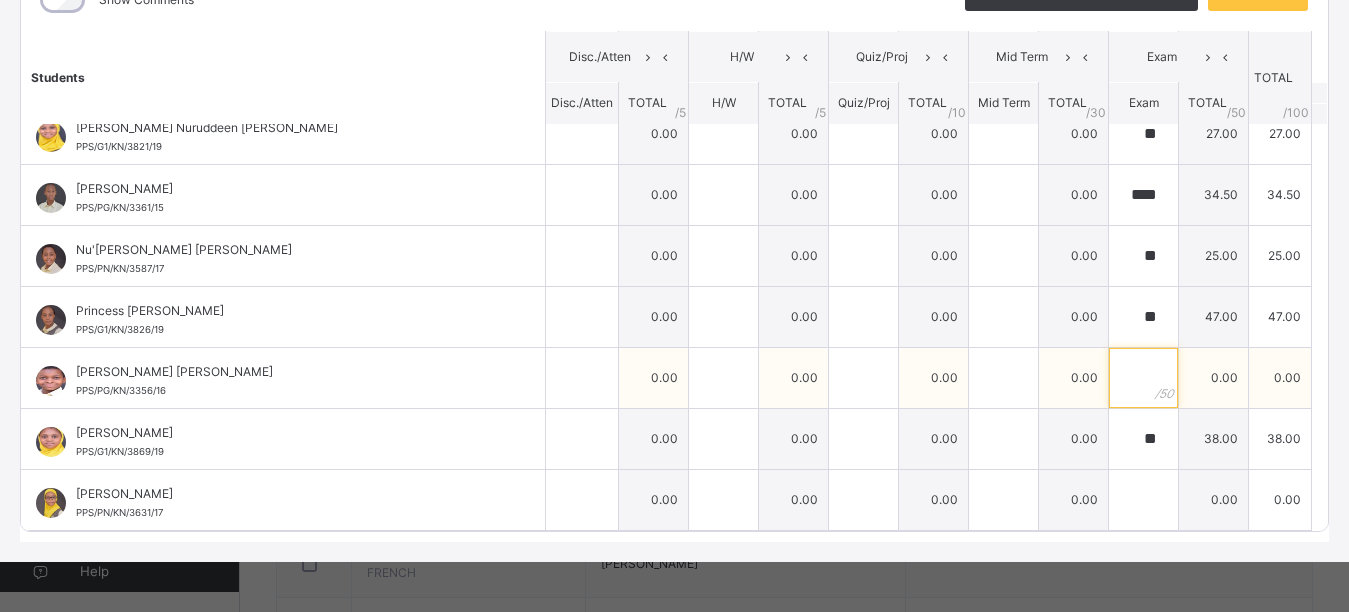 click at bounding box center [1143, 378] 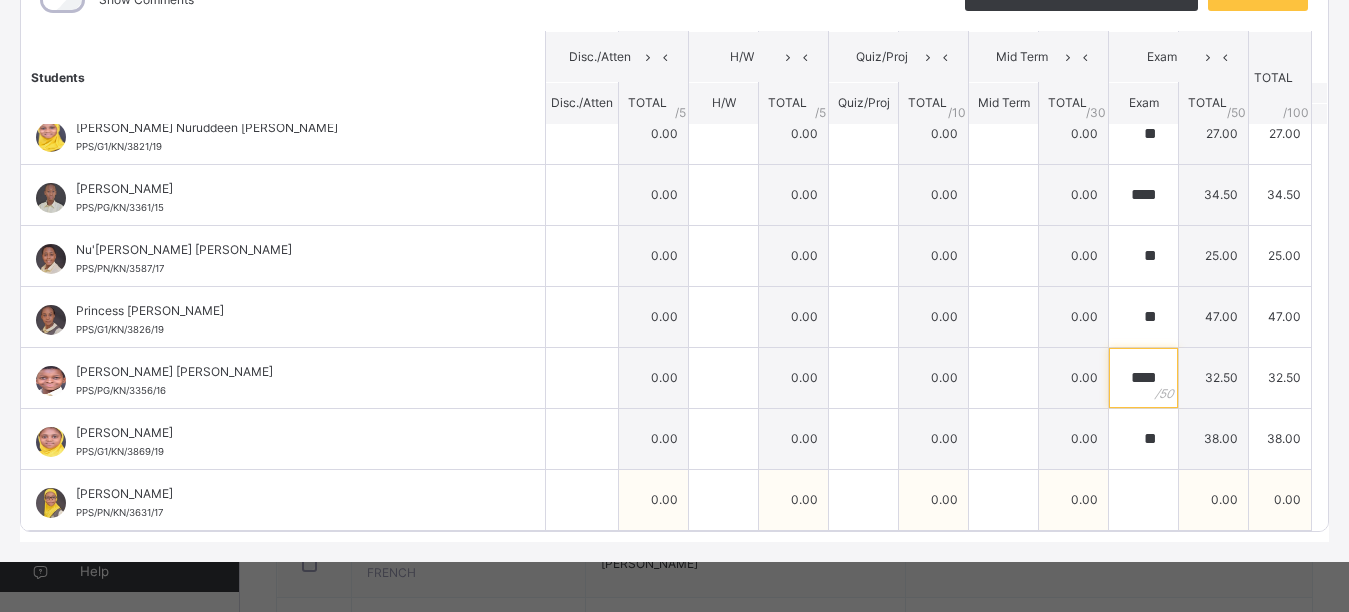 type on "****" 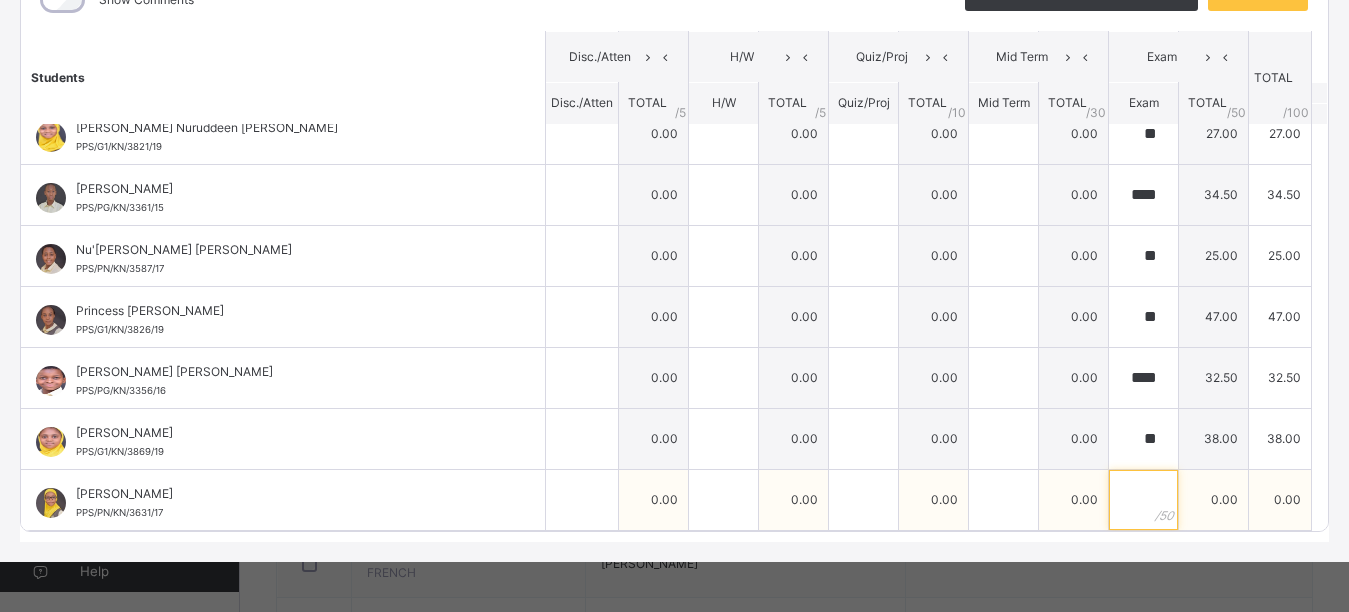 click at bounding box center (1143, 500) 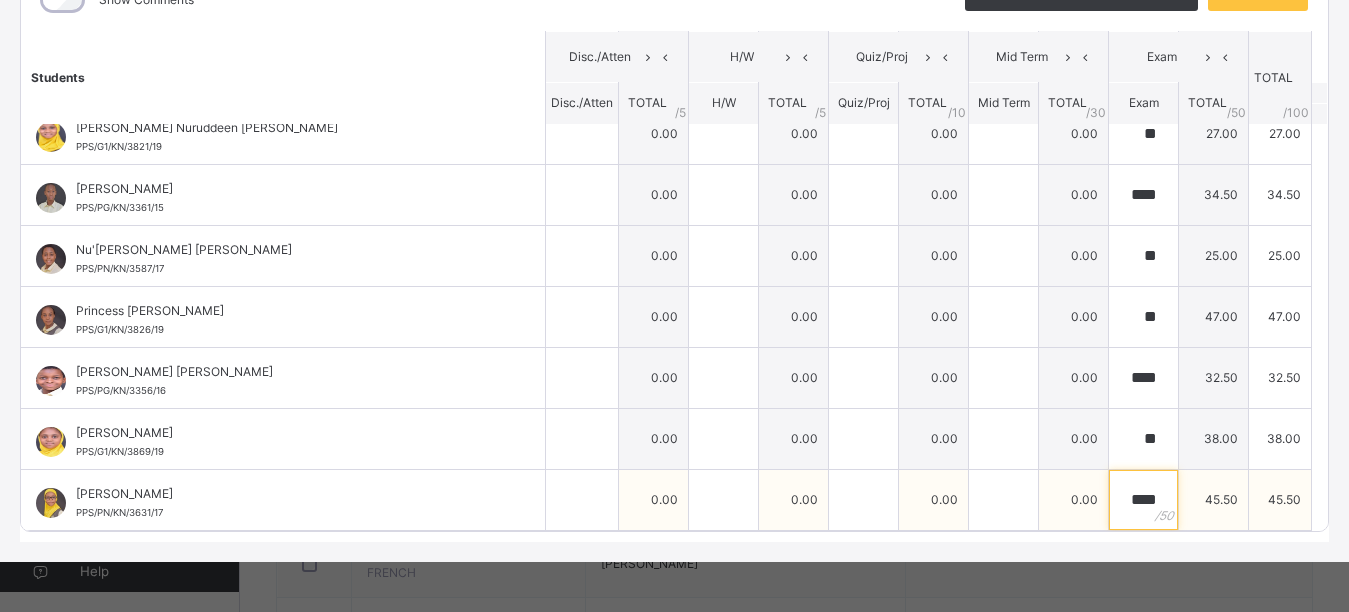 type on "****" 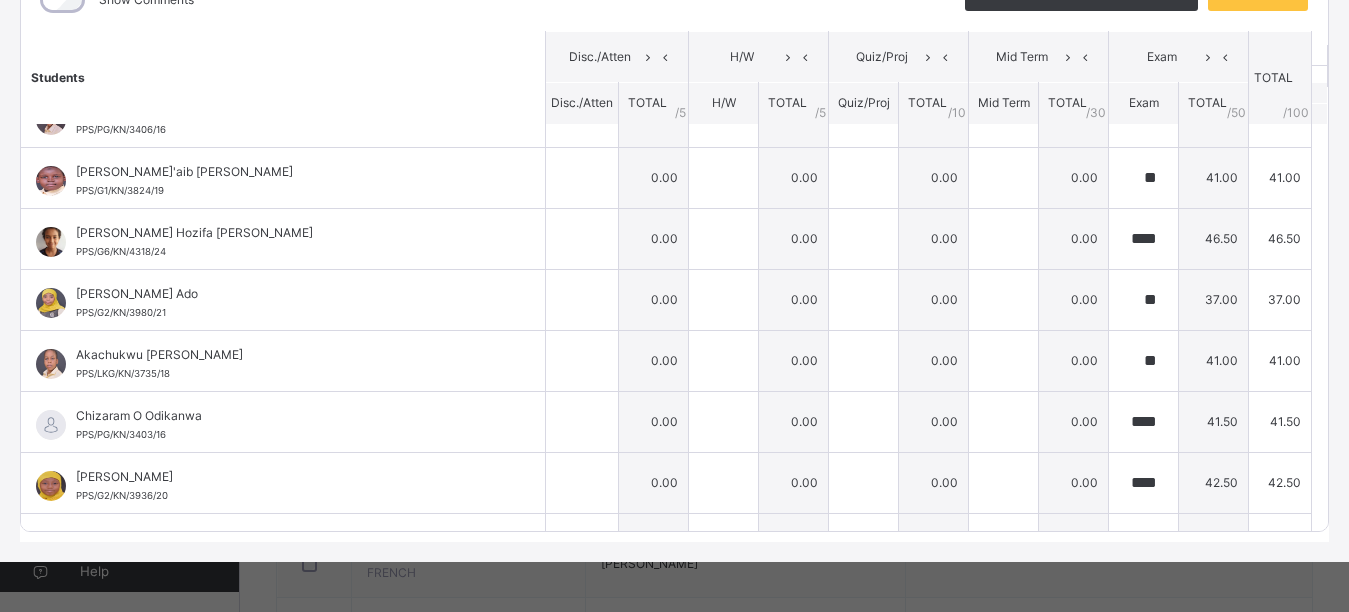 scroll, scrollTop: 0, scrollLeft: 0, axis: both 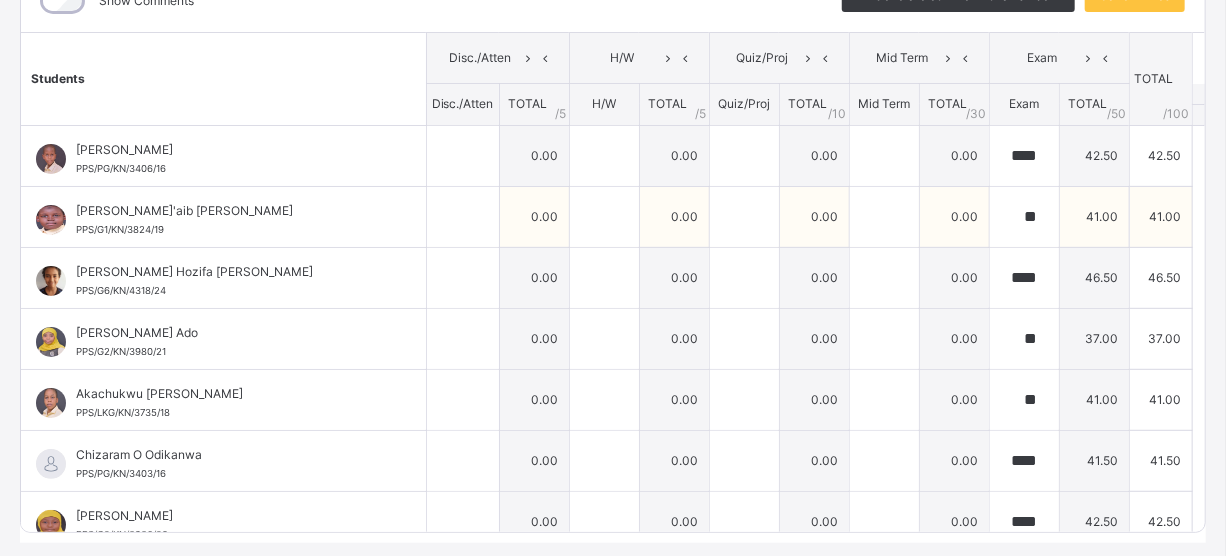 click on "41.00" at bounding box center (1094, 216) 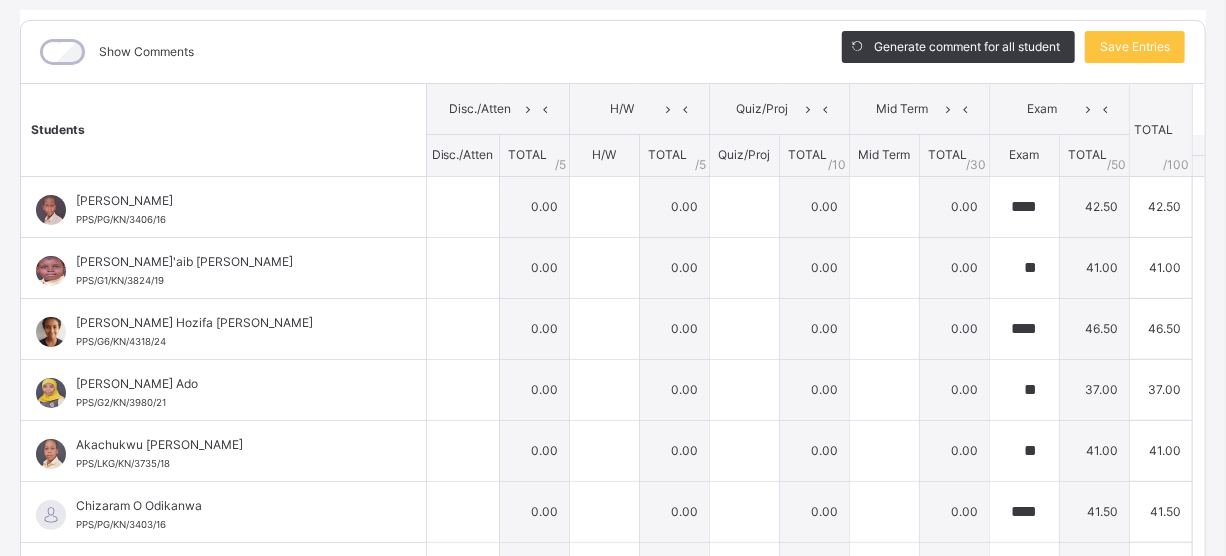 scroll, scrollTop: 238, scrollLeft: 0, axis: vertical 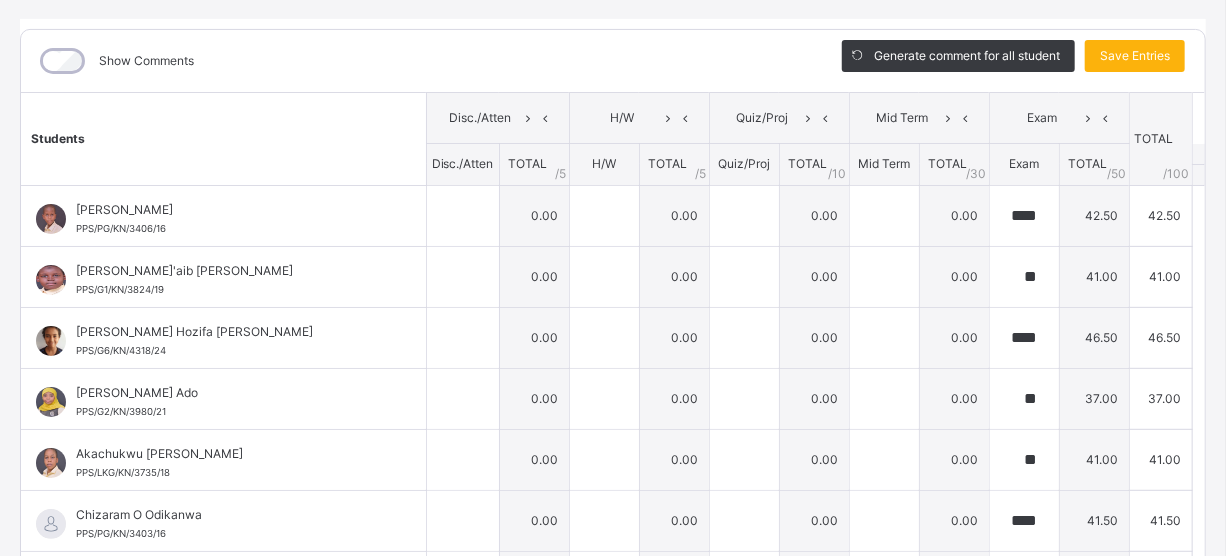 click on "Save Entries" at bounding box center (1135, 56) 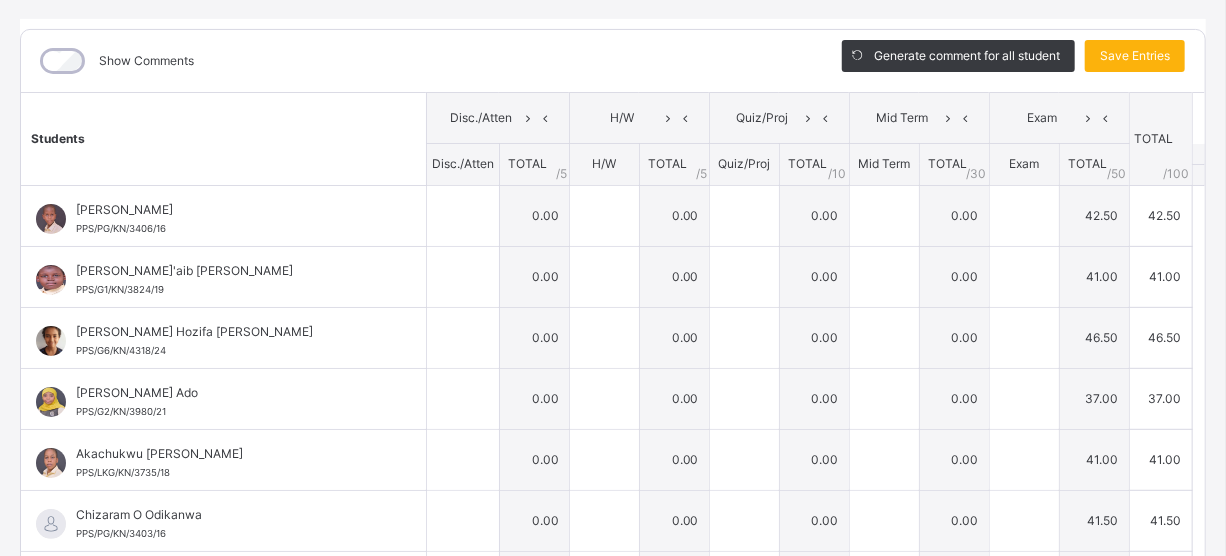 type on "****" 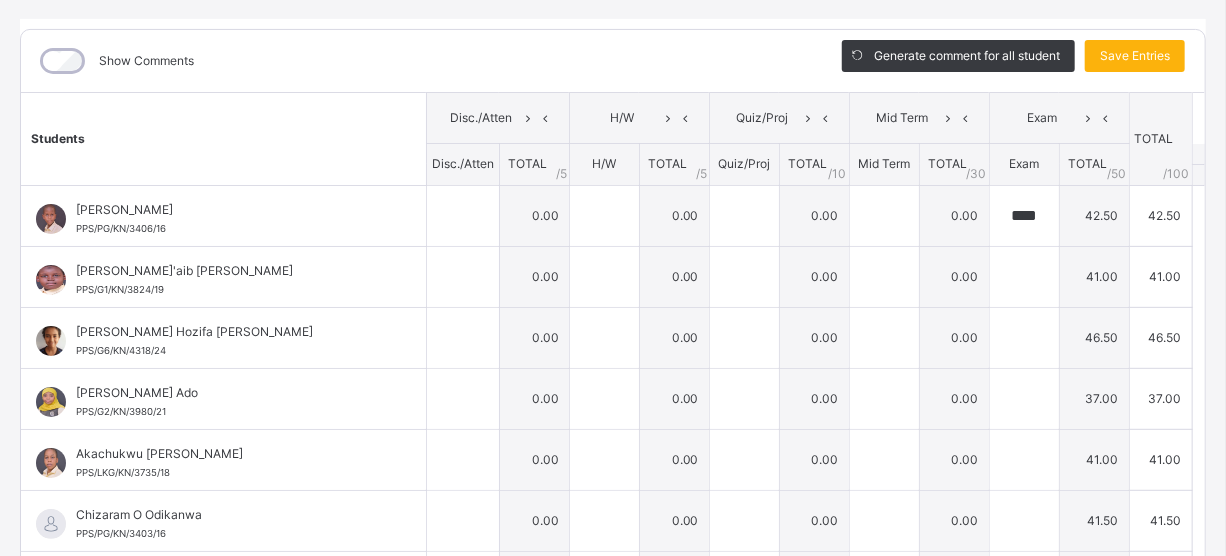 type on "**" 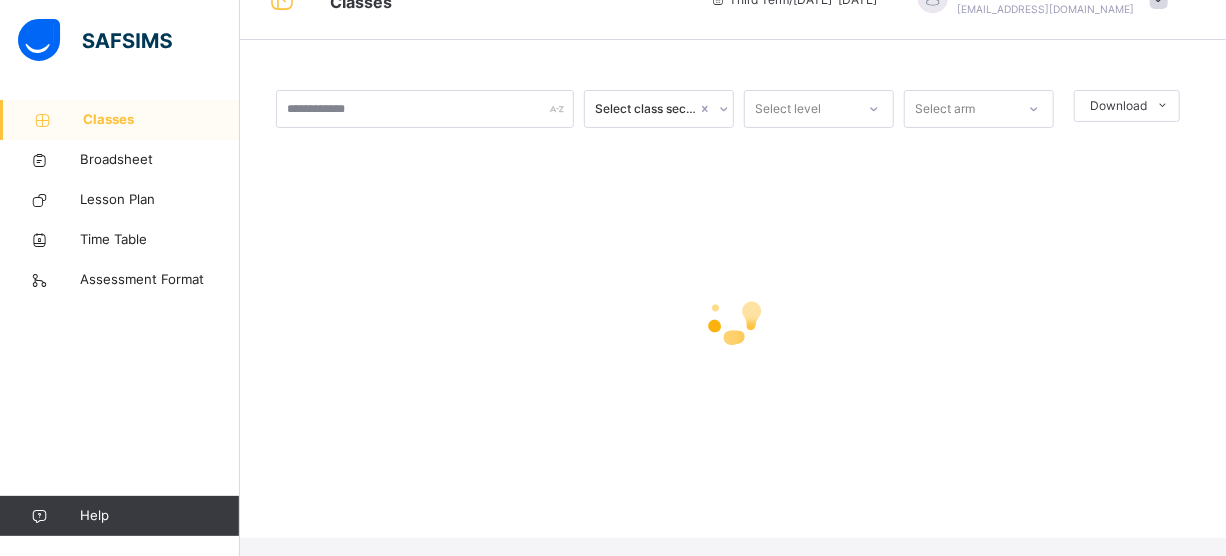 scroll, scrollTop: 0, scrollLeft: 0, axis: both 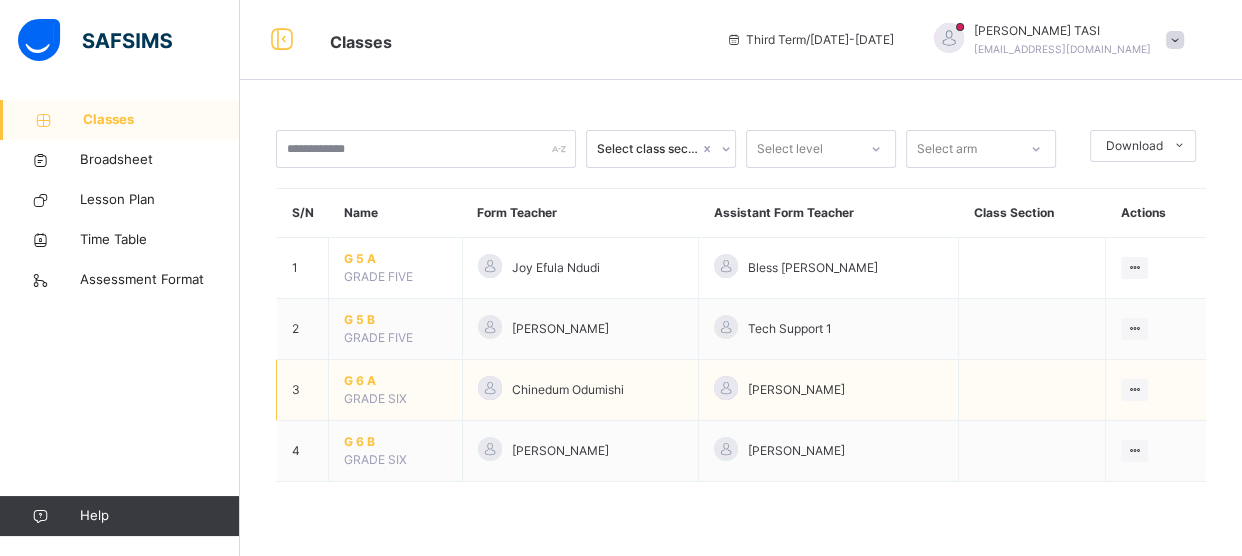 click on "G 6   A" at bounding box center [395, 381] 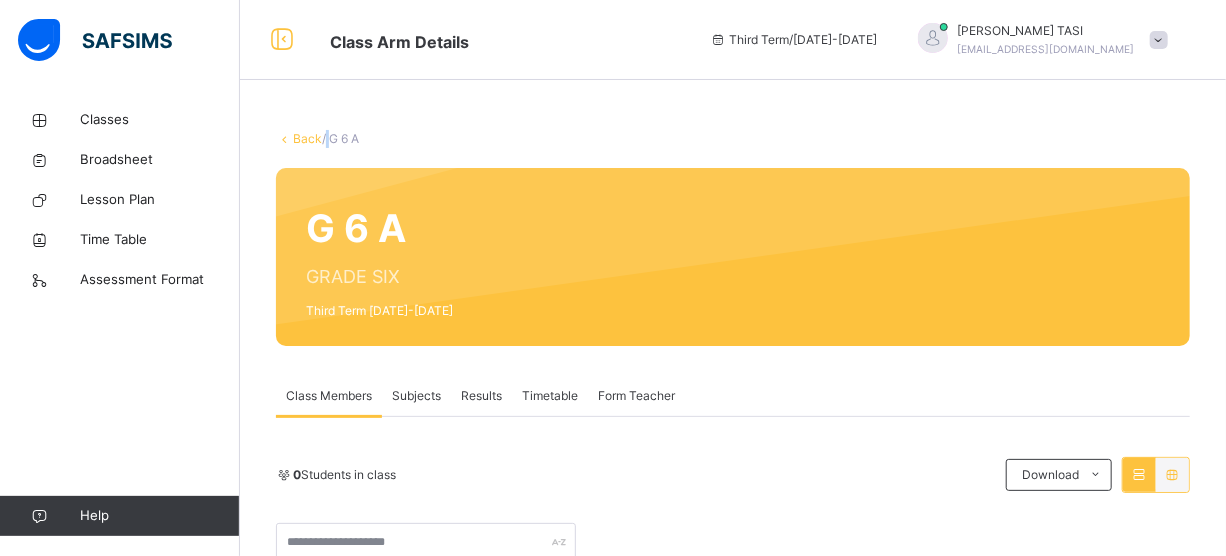 scroll, scrollTop: 0, scrollLeft: 0, axis: both 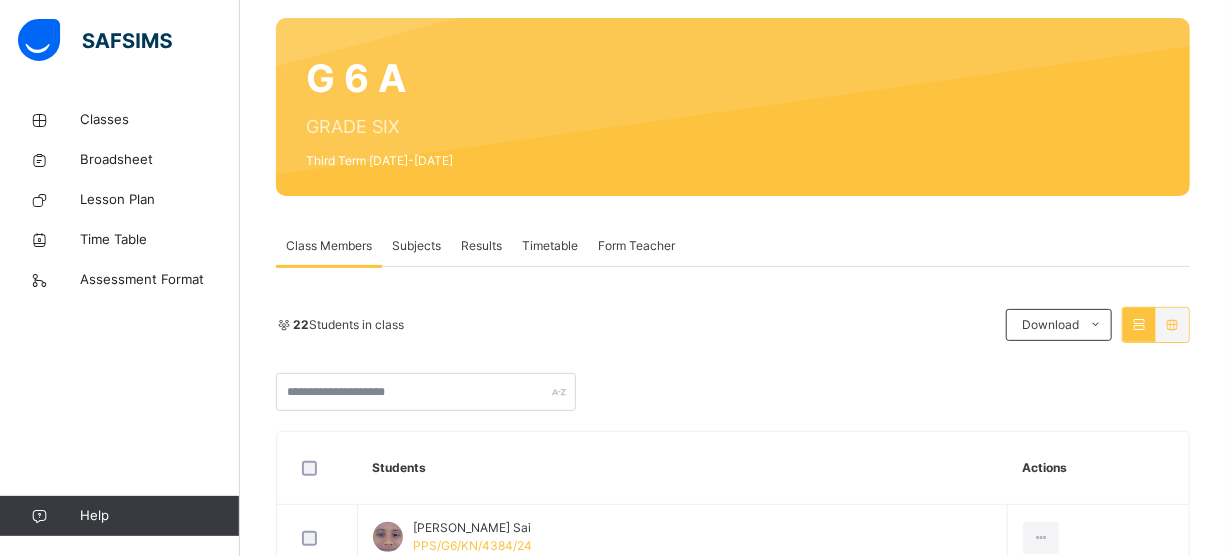 click on "Subjects" at bounding box center [416, 246] 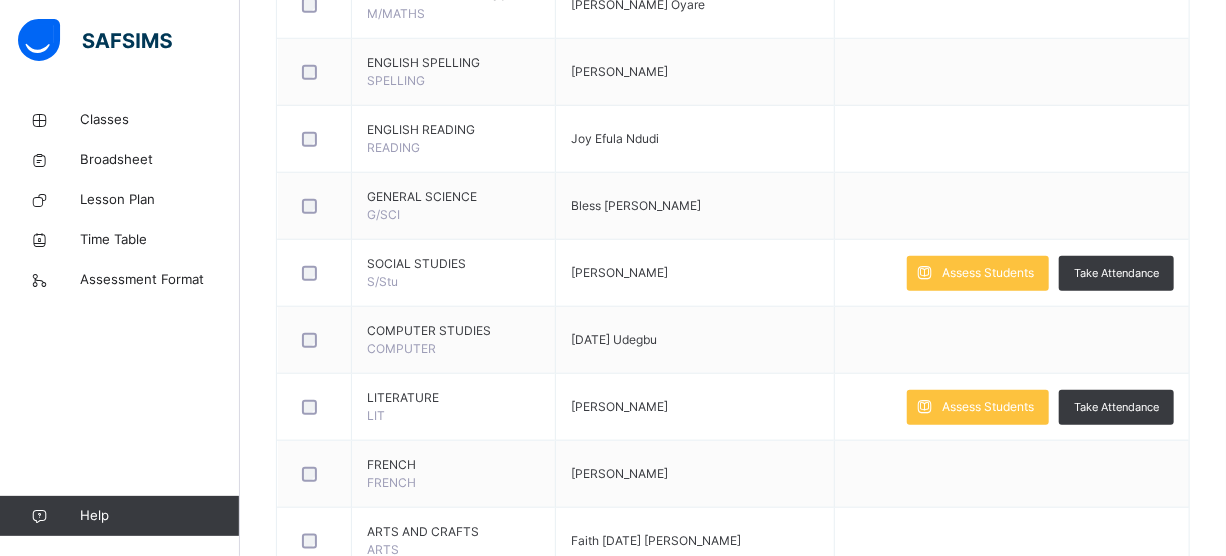 scroll, scrollTop: 746, scrollLeft: 0, axis: vertical 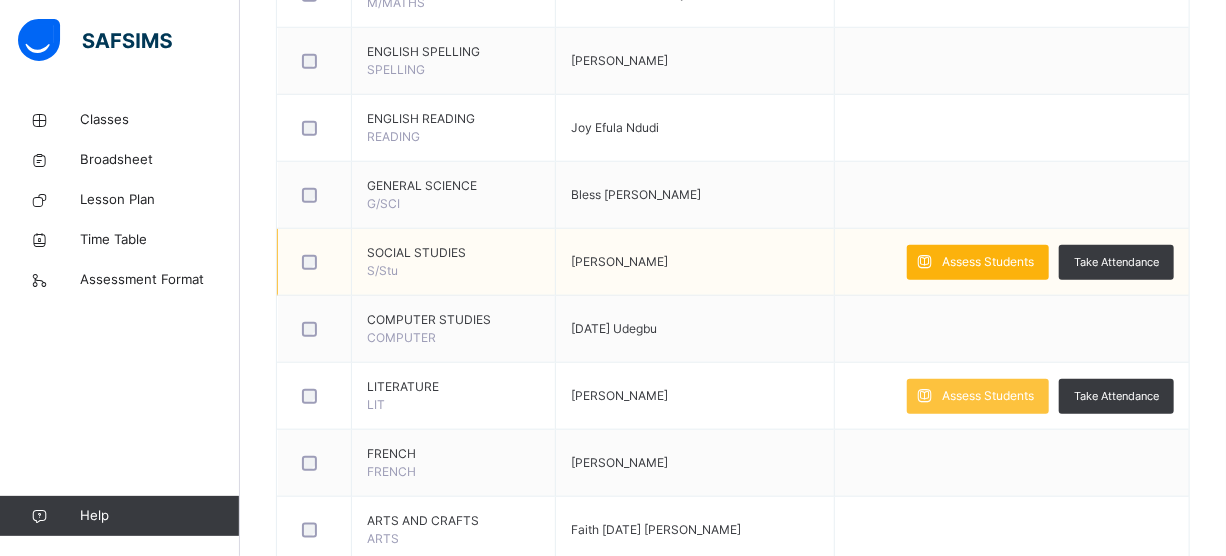 click on "Assess Students" at bounding box center [988, 262] 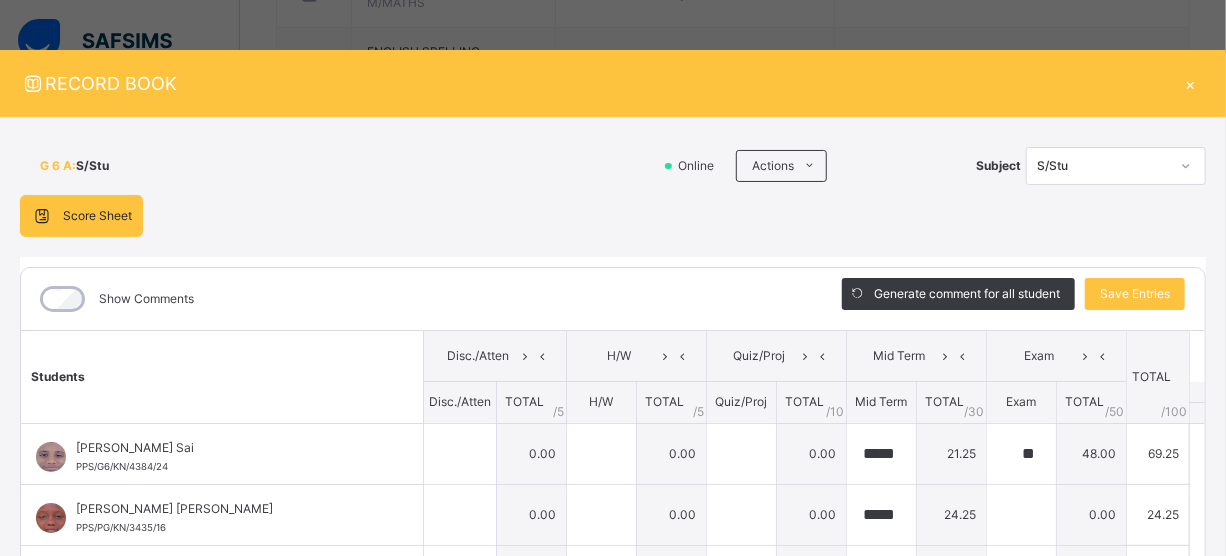 type on "*****" 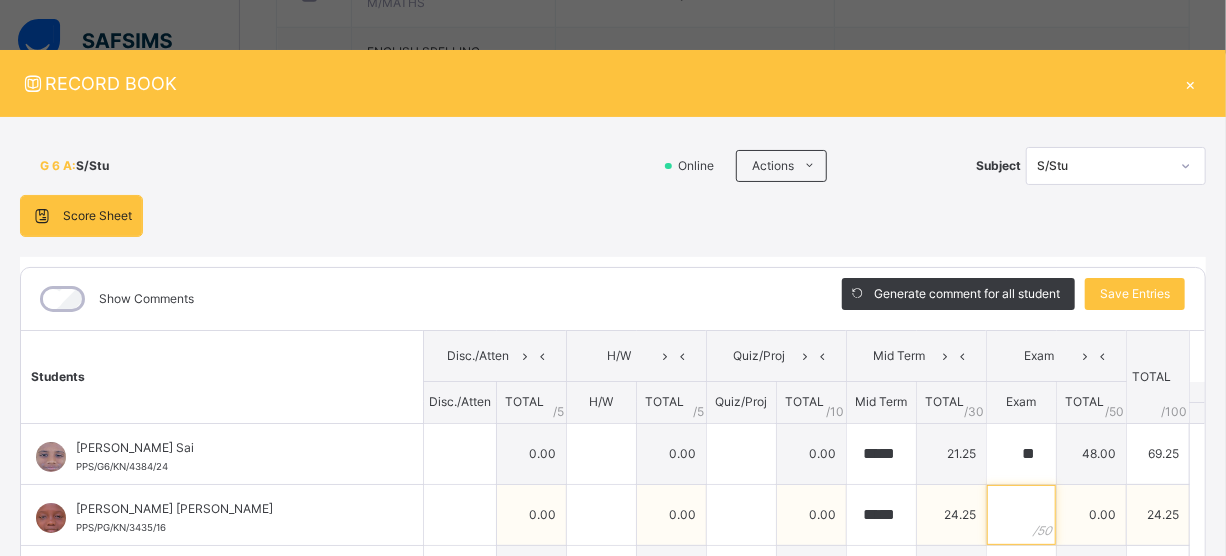 click at bounding box center (1021, 515) 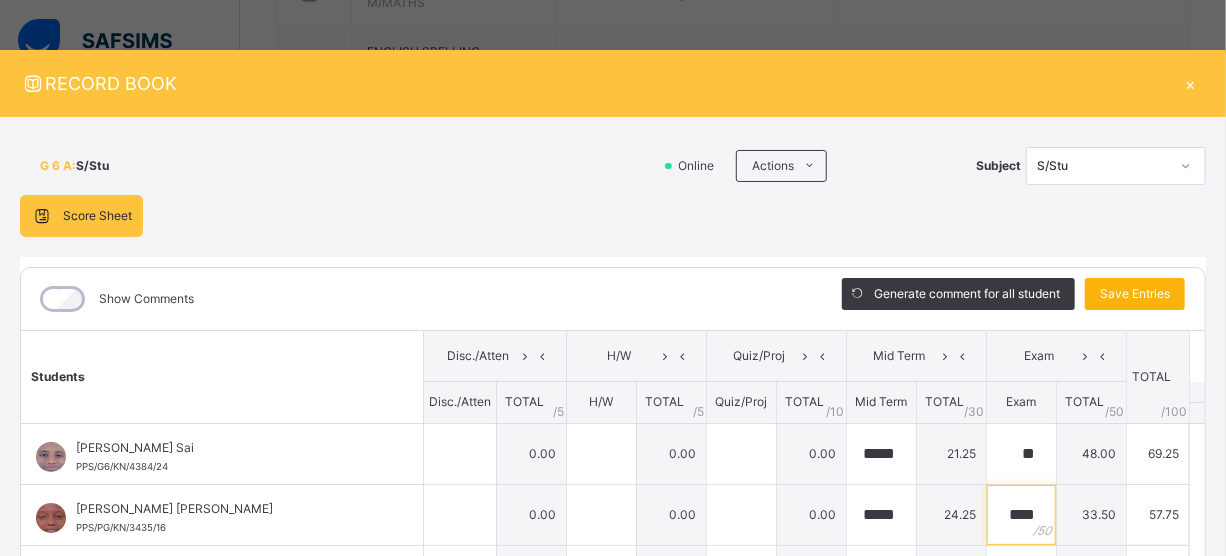 type on "****" 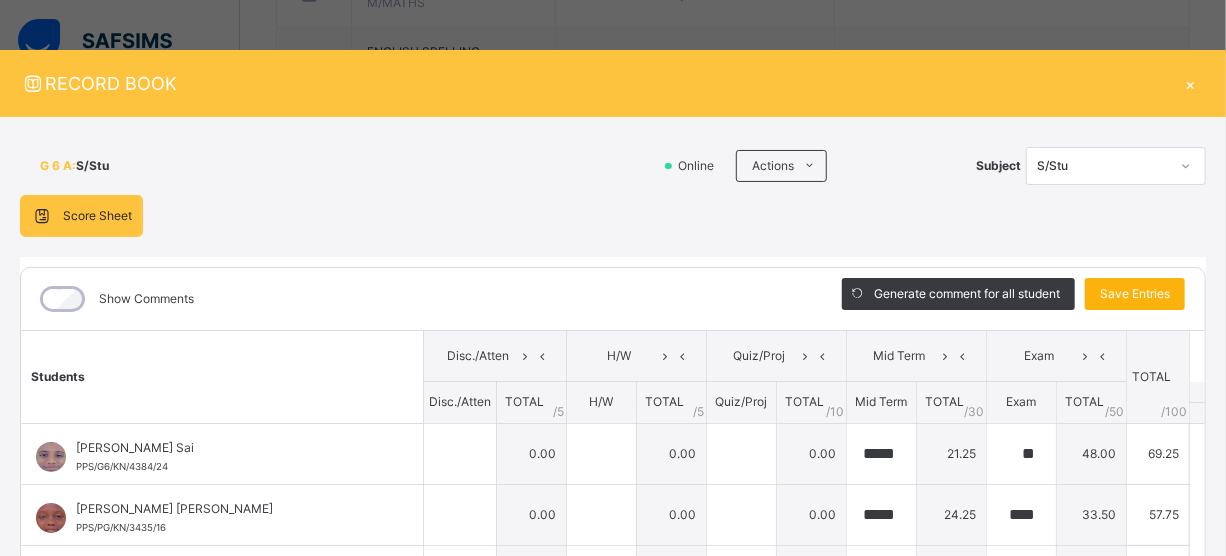 click on "Save Entries" at bounding box center (1135, 294) 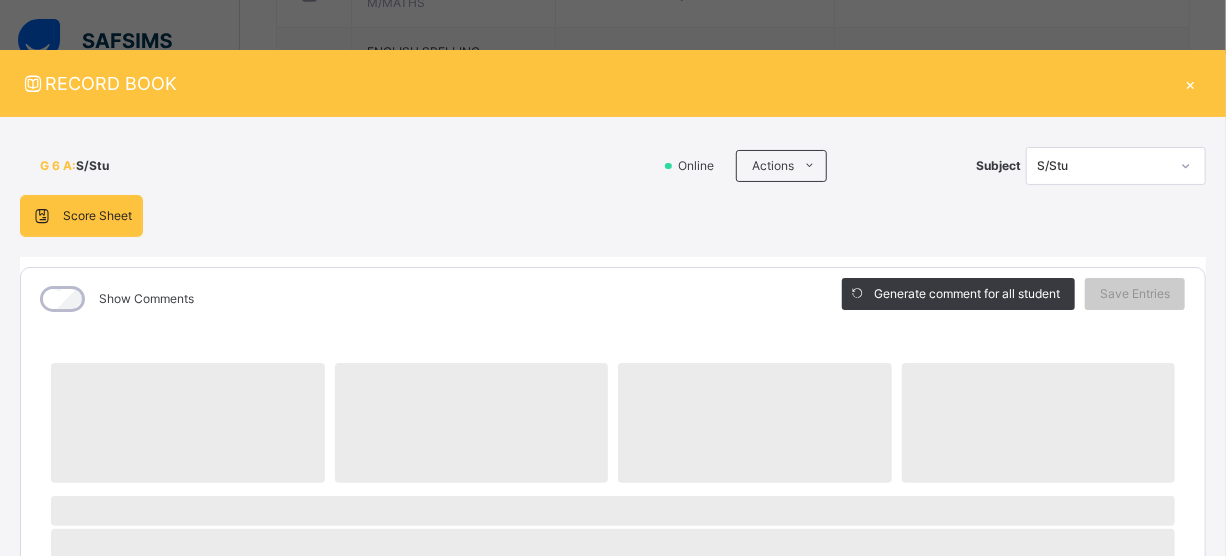 scroll, scrollTop: 67, scrollLeft: 0, axis: vertical 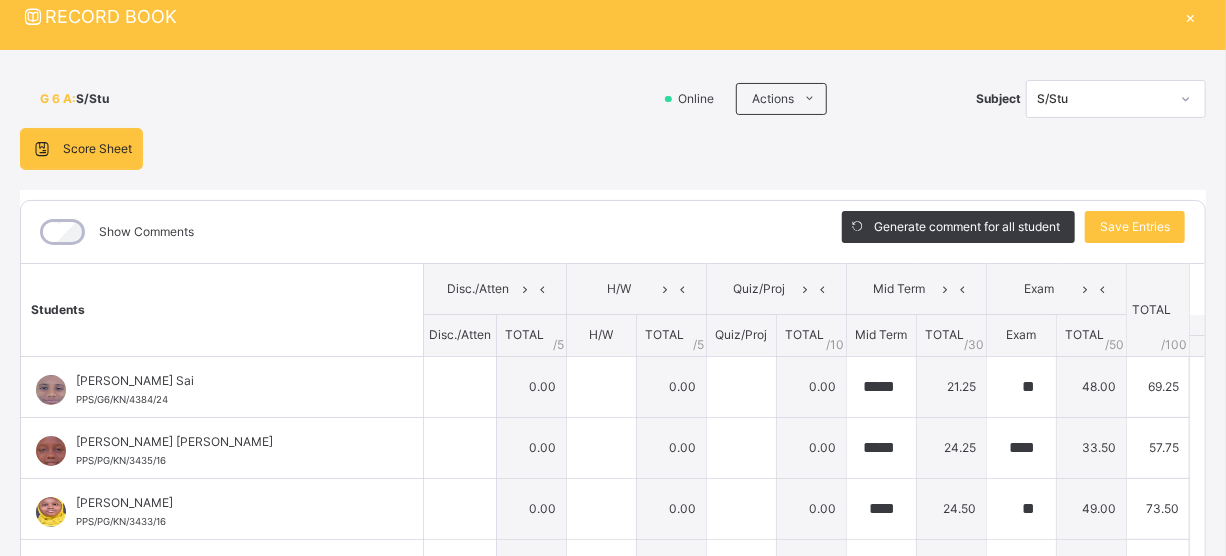 type on "*****" 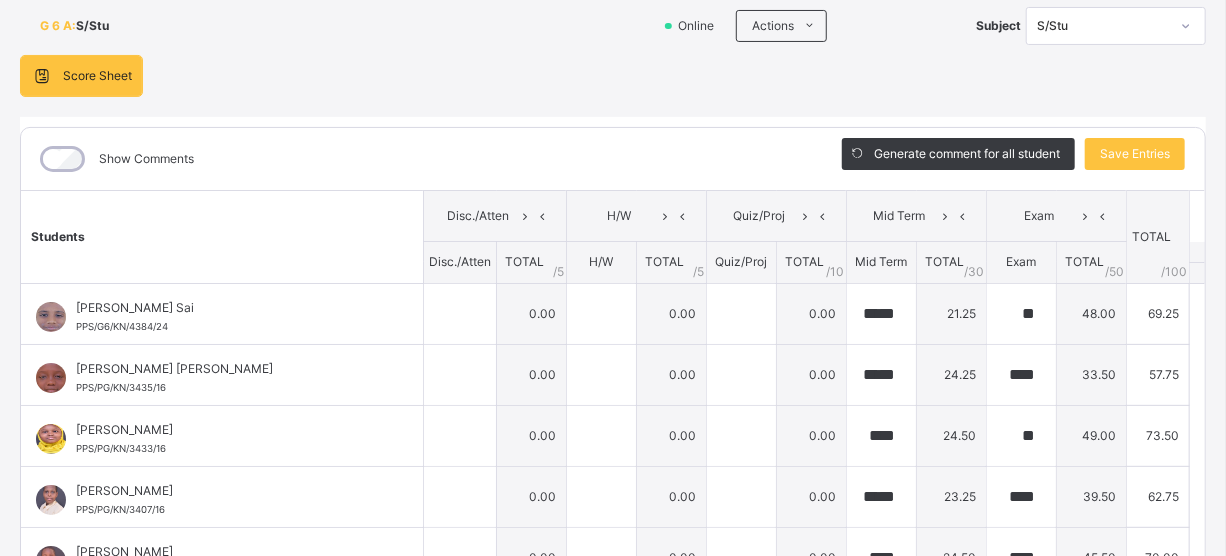 scroll, scrollTop: 135, scrollLeft: 0, axis: vertical 